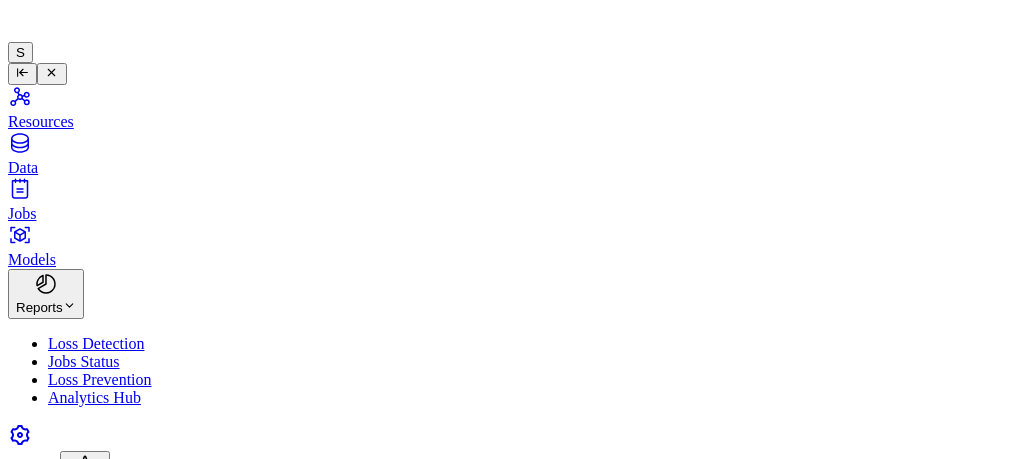 scroll, scrollTop: 0, scrollLeft: 0, axis: both 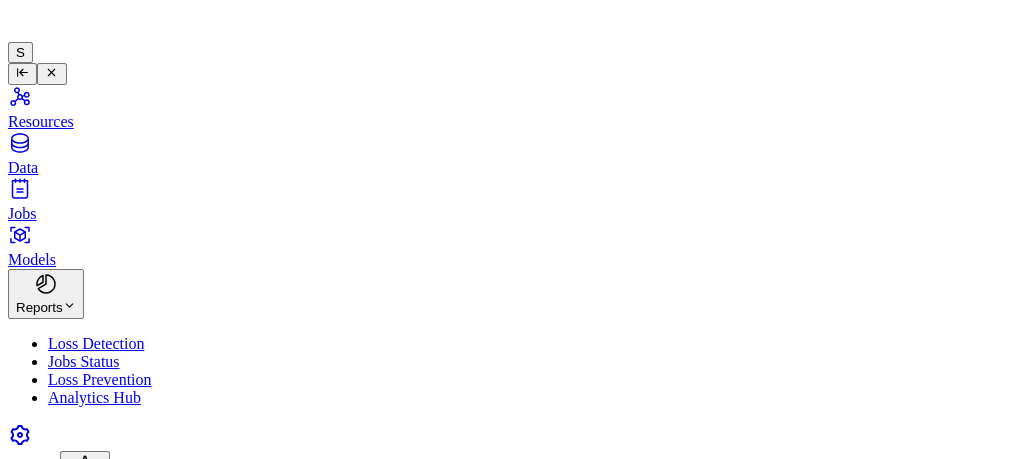 click on "Resources" at bounding box center (506, 107) 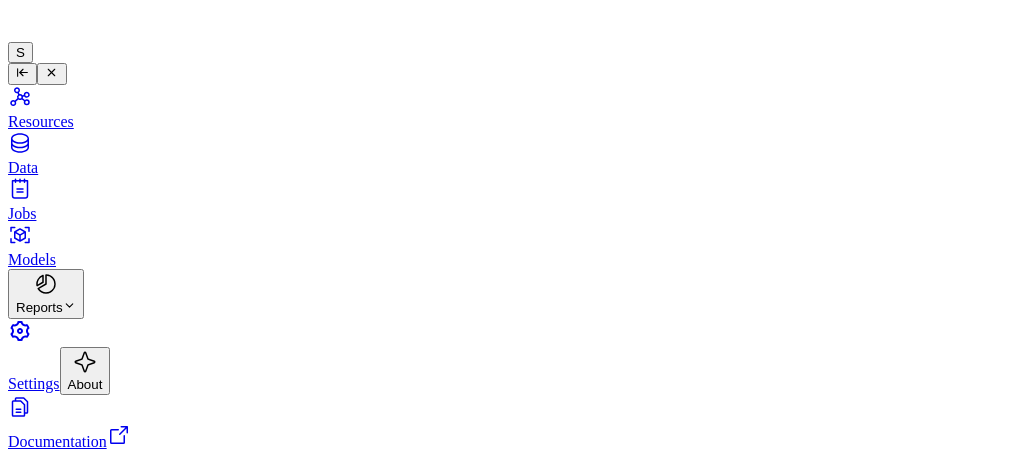 scroll, scrollTop: 0, scrollLeft: 0, axis: both 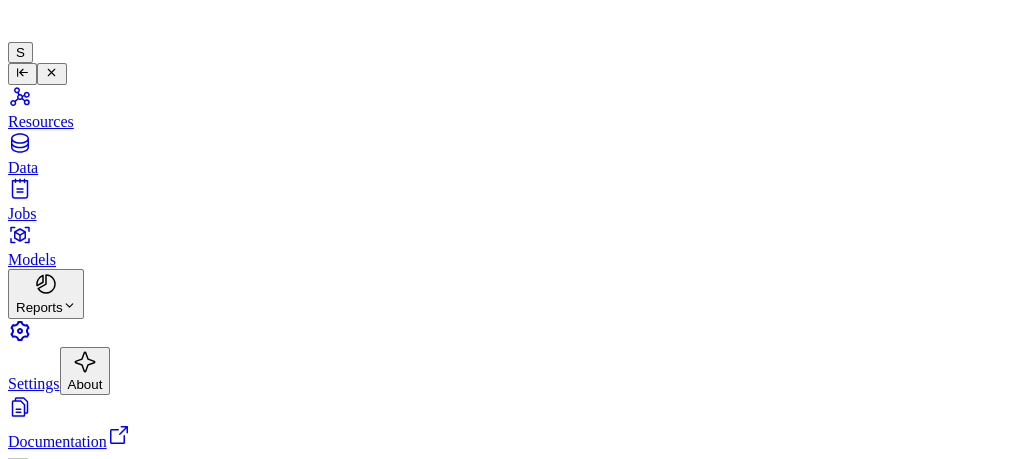 click on "Jobs" at bounding box center (506, 199) 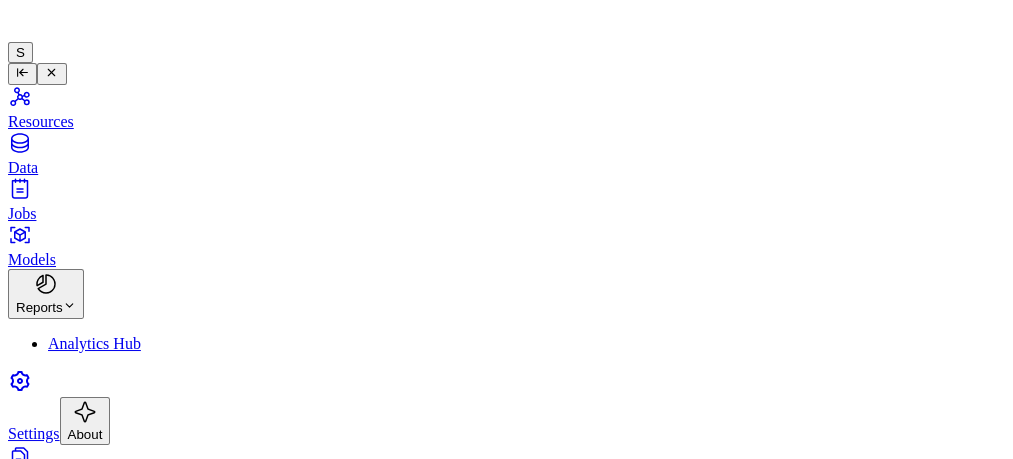 click on "Reports" at bounding box center [46, 293] 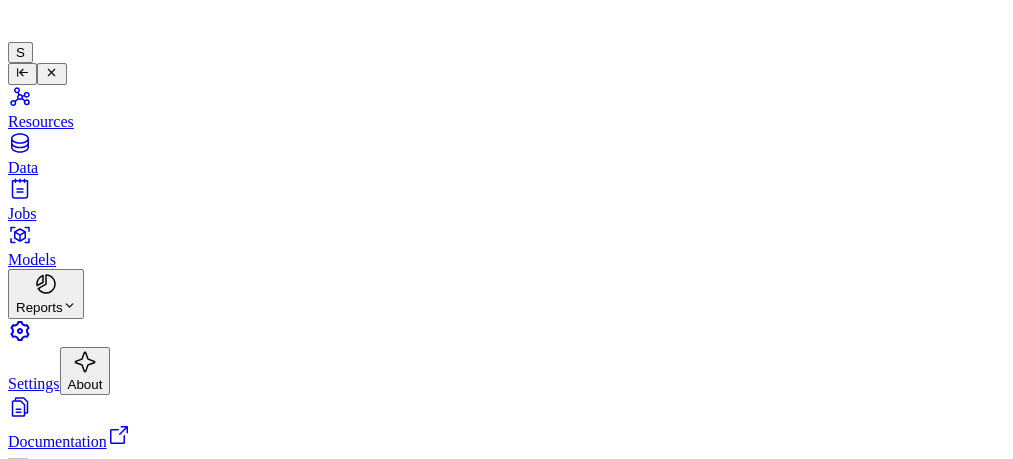 click on "Reports" at bounding box center (46, 293) 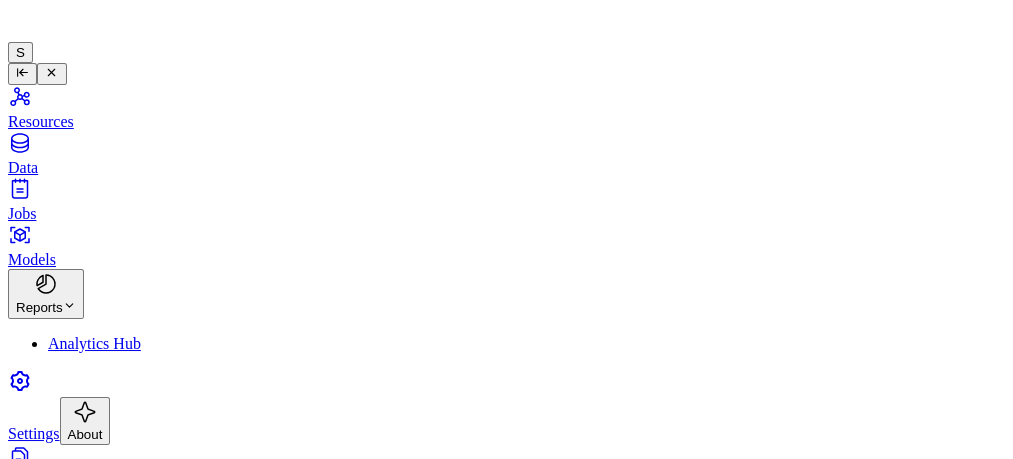click on "Analytics Hub" at bounding box center (94, 343) 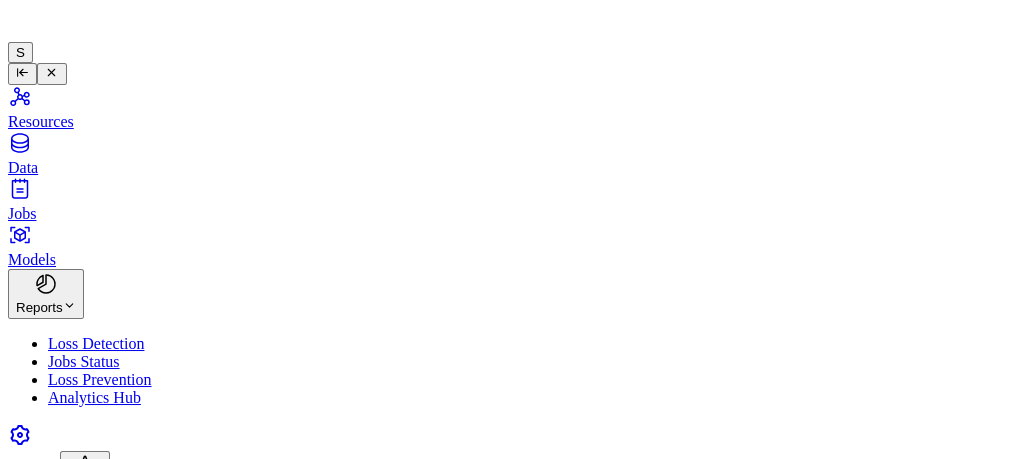 click on "waitrose Local (+01:00) S" at bounding box center [506, 603] 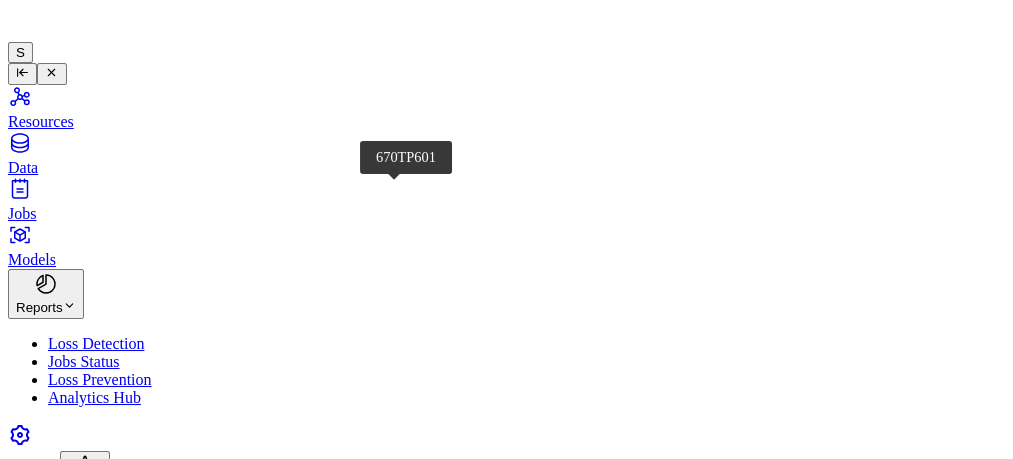 click on "670TP601" at bounding box center (106, 1121) 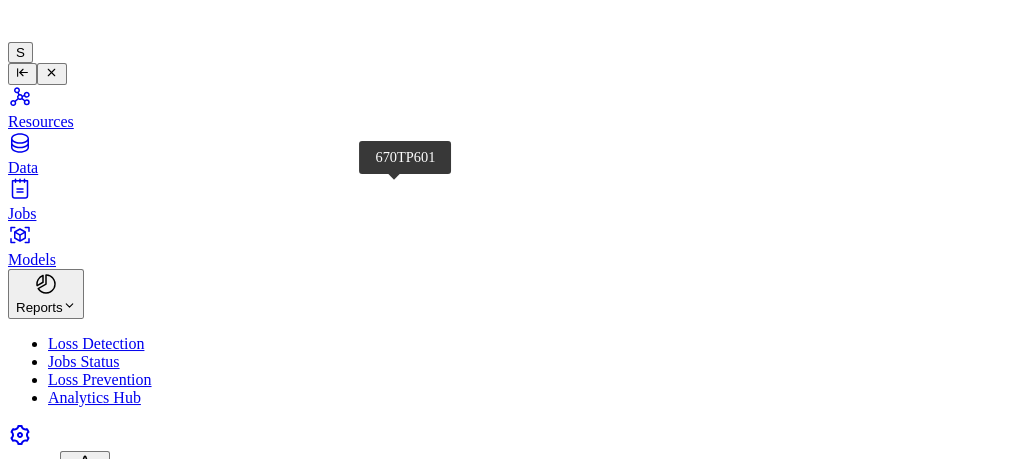 scroll, scrollTop: 0, scrollLeft: 0, axis: both 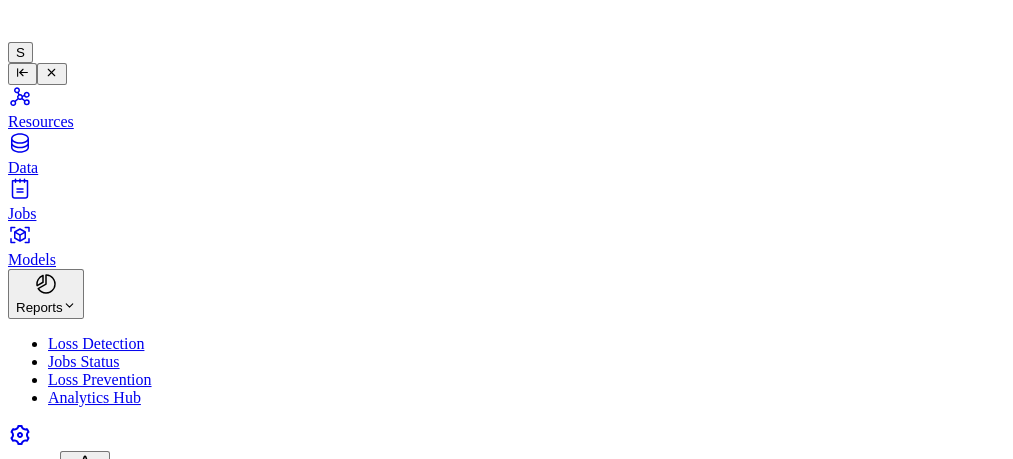 click at bounding box center (626, 701) 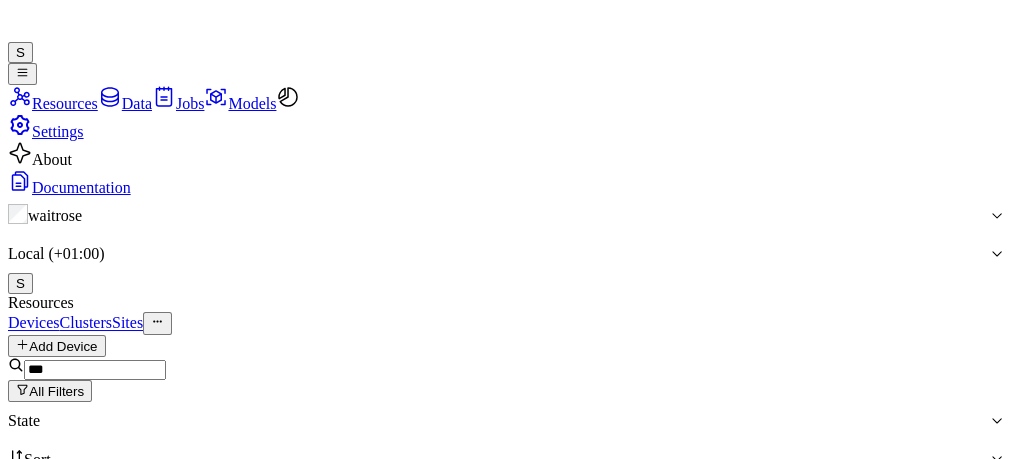scroll, scrollTop: 0, scrollLeft: 0, axis: both 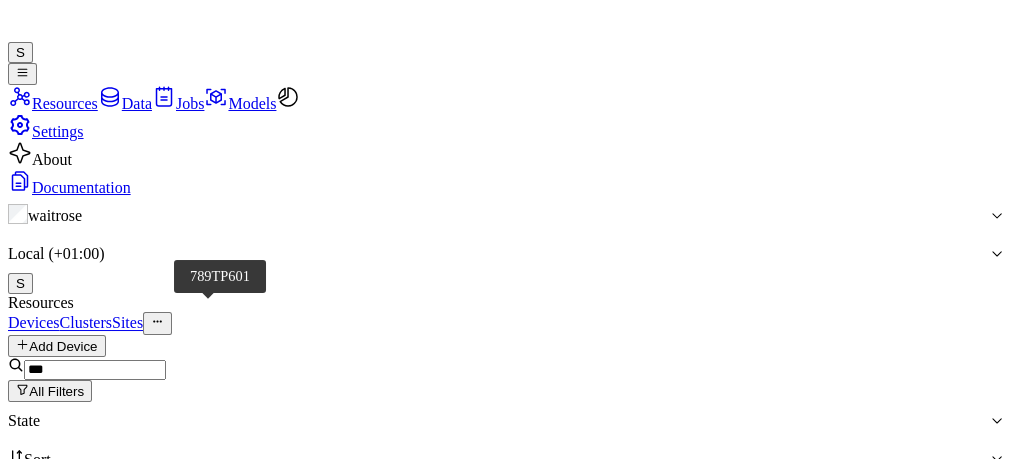 click on "789TP601" at bounding box center [109, 764] 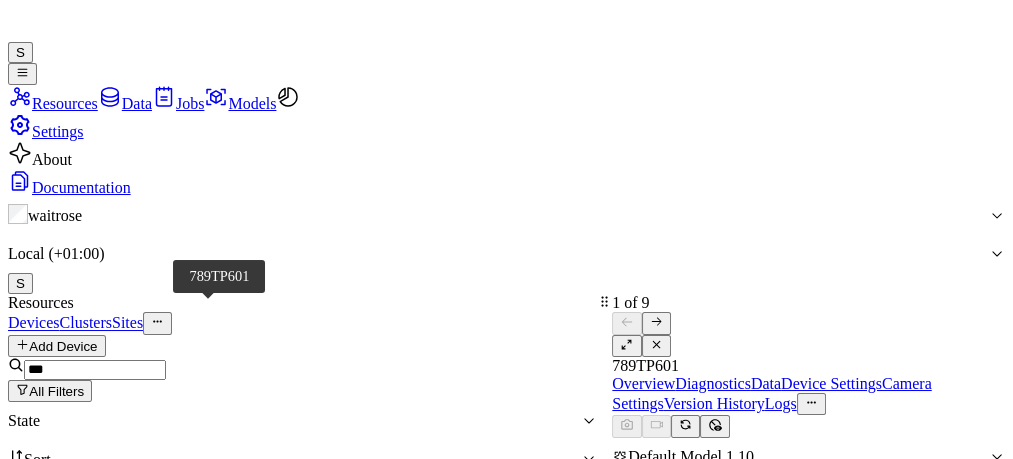 scroll, scrollTop: 0, scrollLeft: 0, axis: both 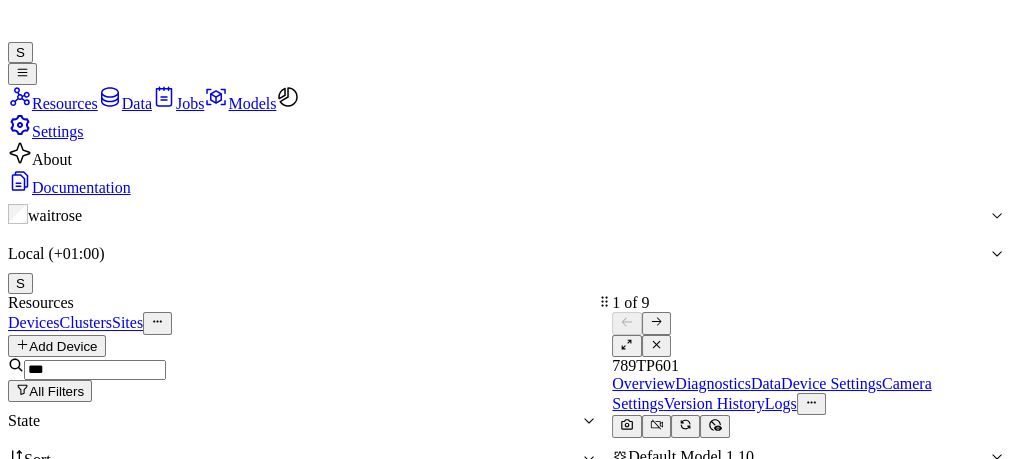 click at bounding box center (626, 344) 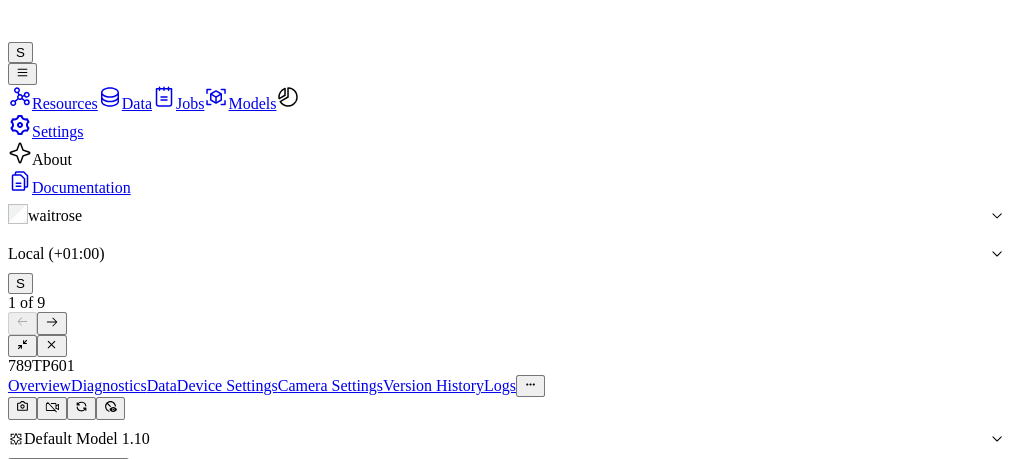 click on "Device Settings" at bounding box center (227, 385) 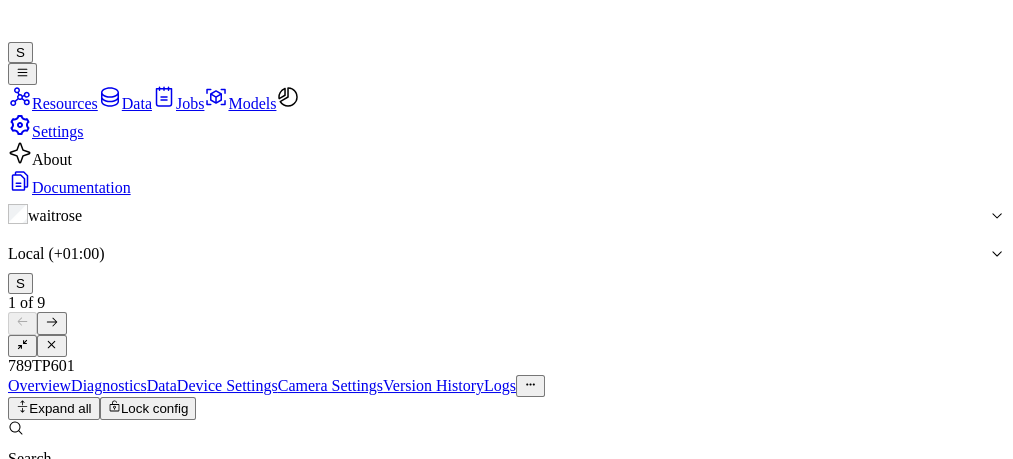 drag, startPoint x: 990, startPoint y: 241, endPoint x: 1003, endPoint y: 296, distance: 56.515484 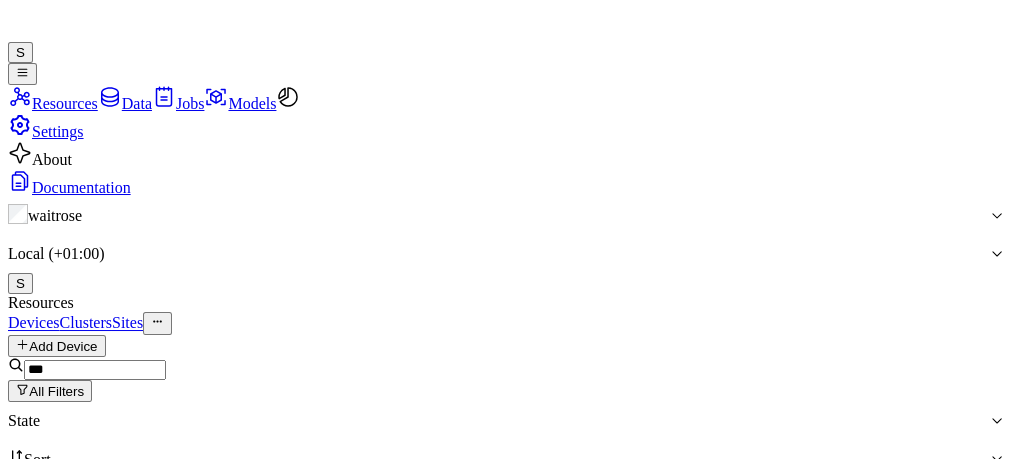 drag, startPoint x: 1005, startPoint y: 161, endPoint x: 1009, endPoint y: 298, distance: 137.05838 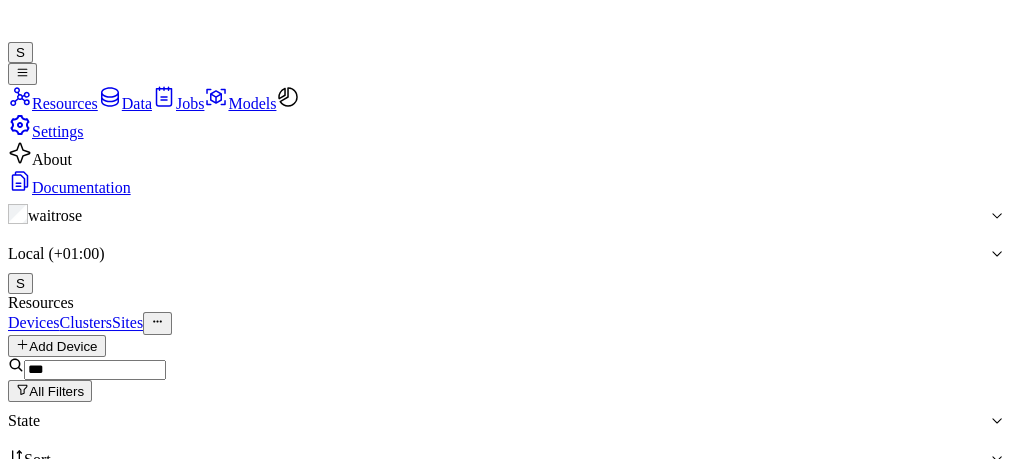 scroll, scrollTop: 75, scrollLeft: 0, axis: vertical 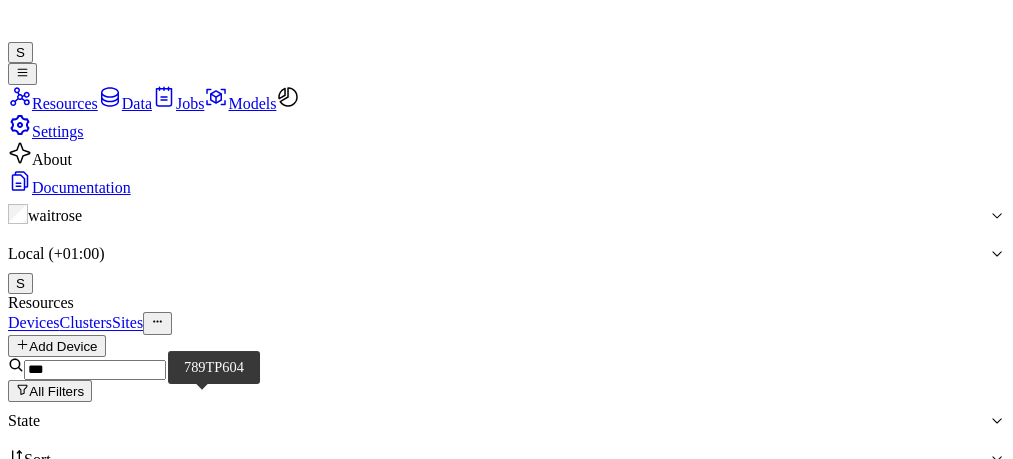 click on "789TP604" at bounding box center [109, 764] 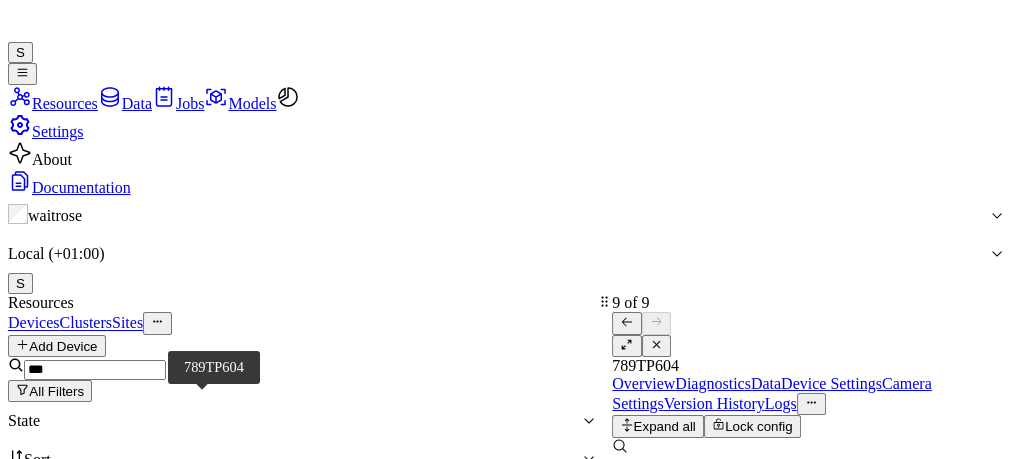 scroll, scrollTop: 573, scrollLeft: 0, axis: vertical 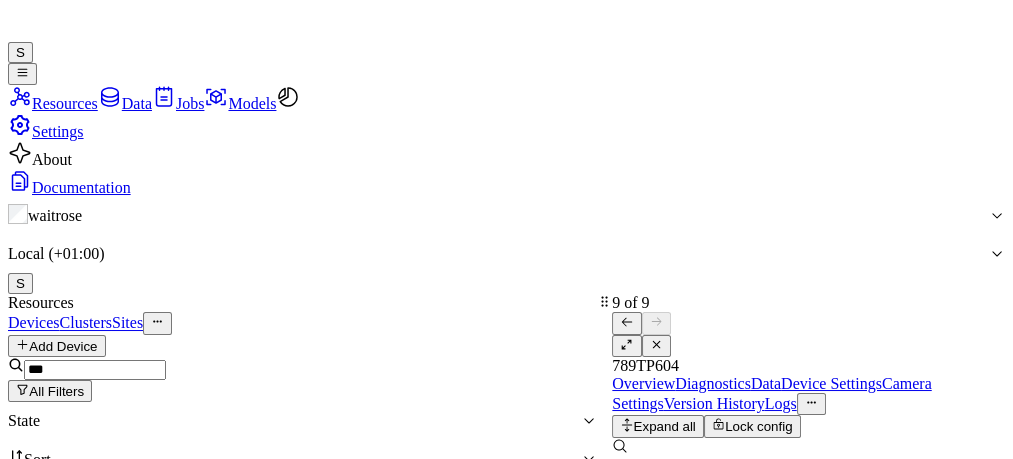 click on "9
of 9" at bounding box center [808, 325] 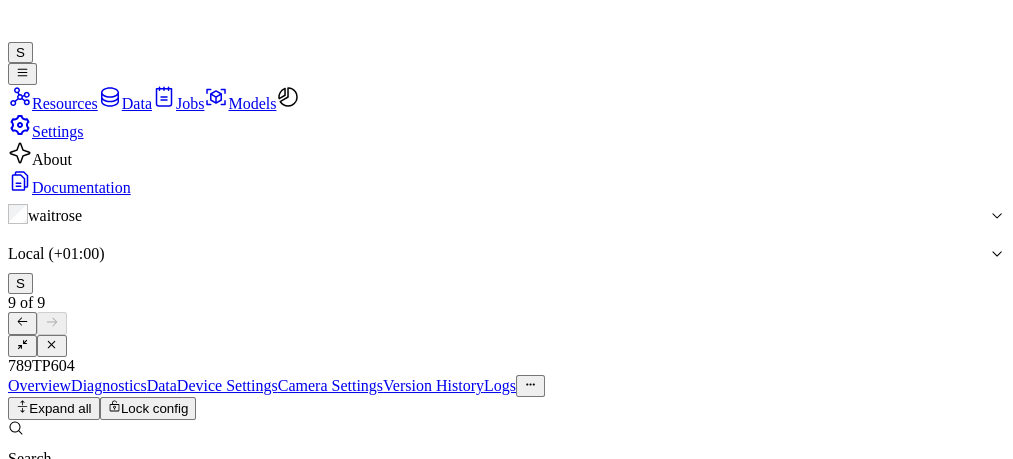 click on "Version History" at bounding box center (433, 385) 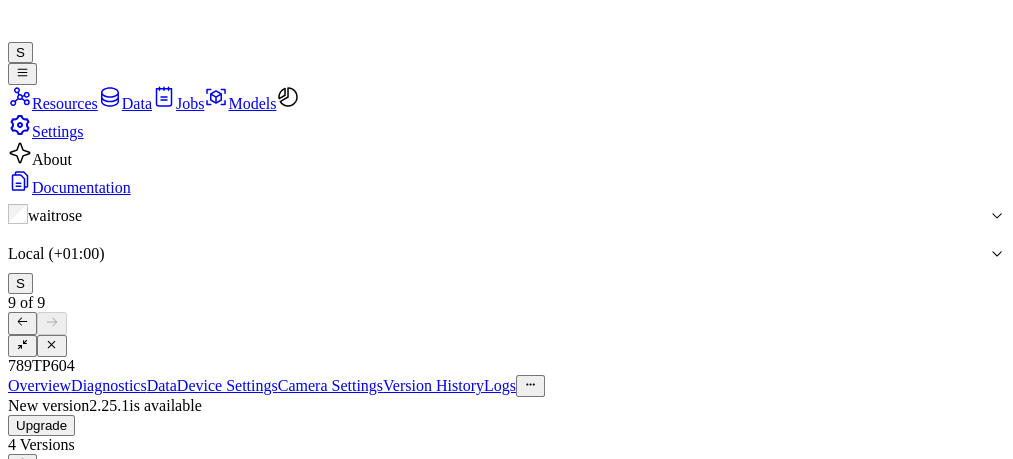 click on "New version  2.25.1  is available Upgrade" at bounding box center (506, 416) 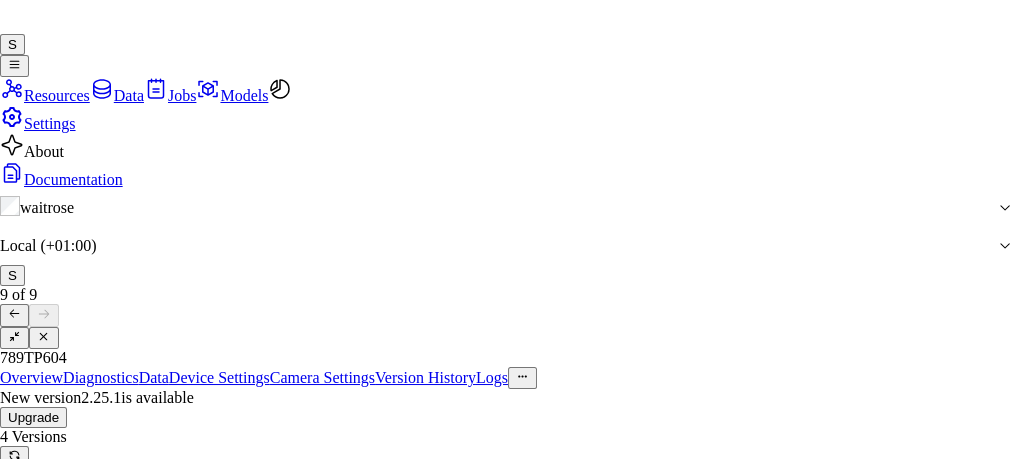 click on "Restore" at bounding box center (31, 999) 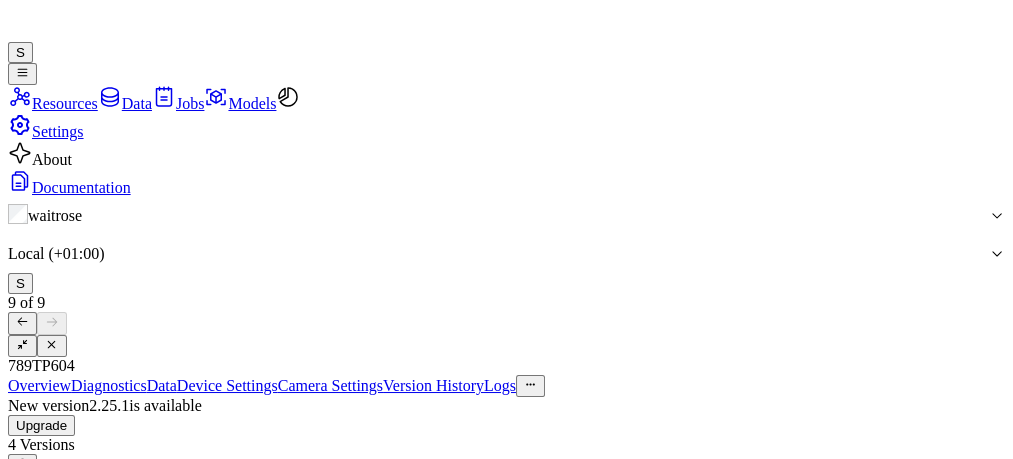 click on "9
of 9" at bounding box center (506, 325) 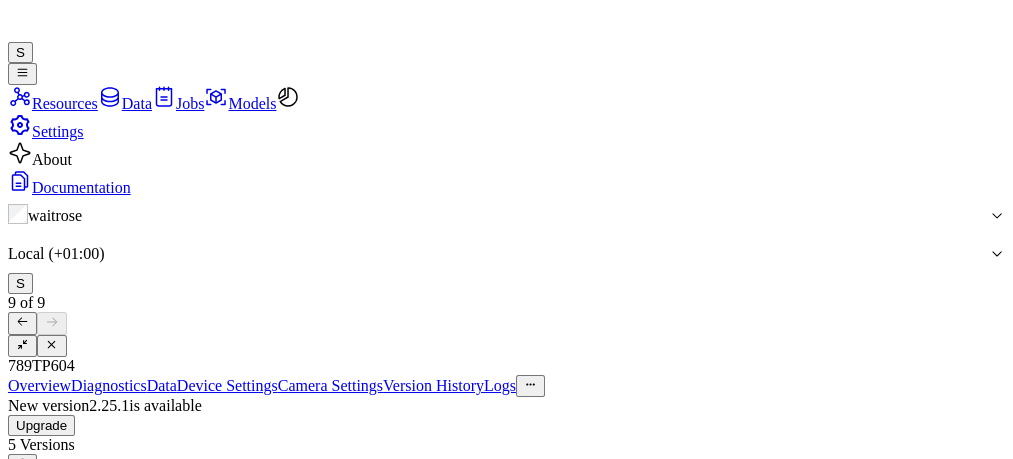 scroll, scrollTop: 89, scrollLeft: 0, axis: vertical 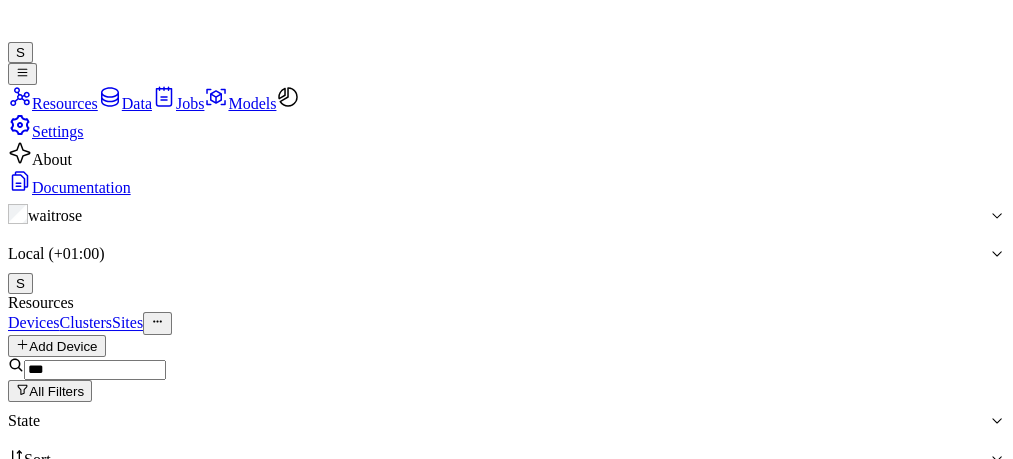 click at bounding box center (95, 370) 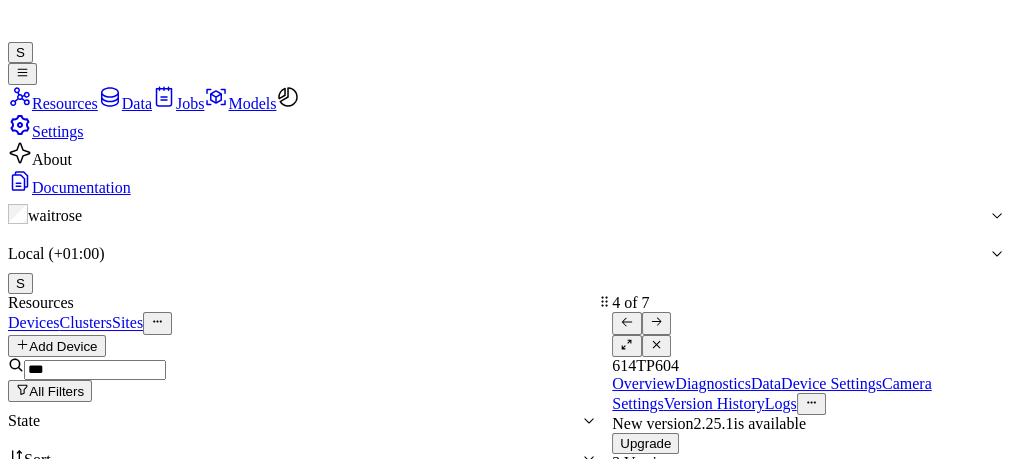 scroll, scrollTop: 291, scrollLeft: 0, axis: vertical 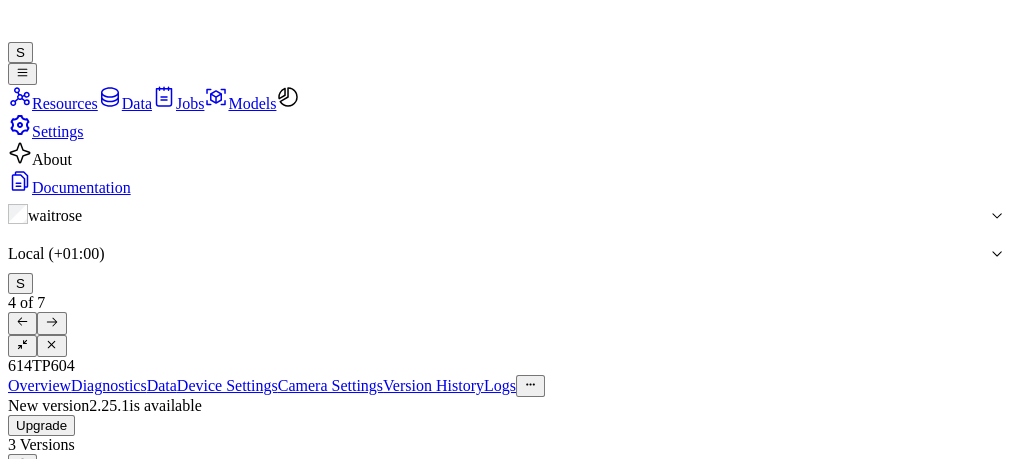 click on "614TP604" at bounding box center [506, 366] 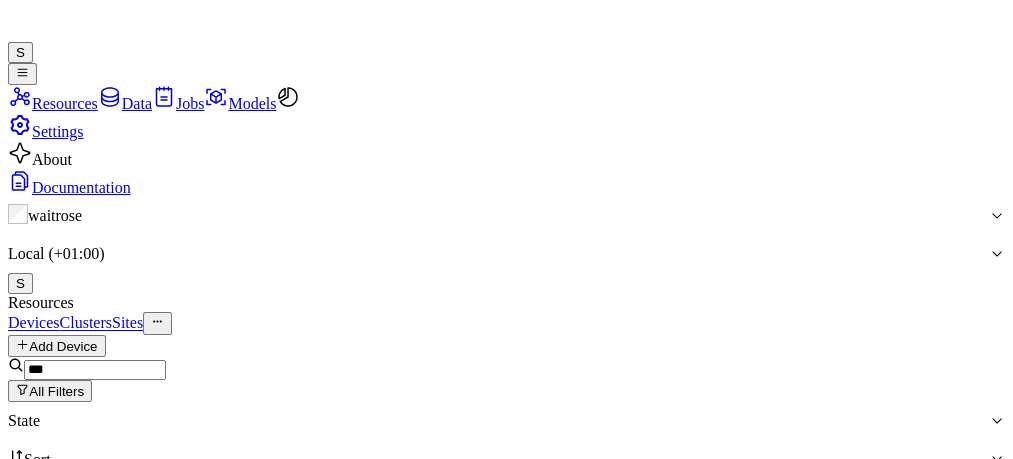 scroll, scrollTop: 145, scrollLeft: 0, axis: vertical 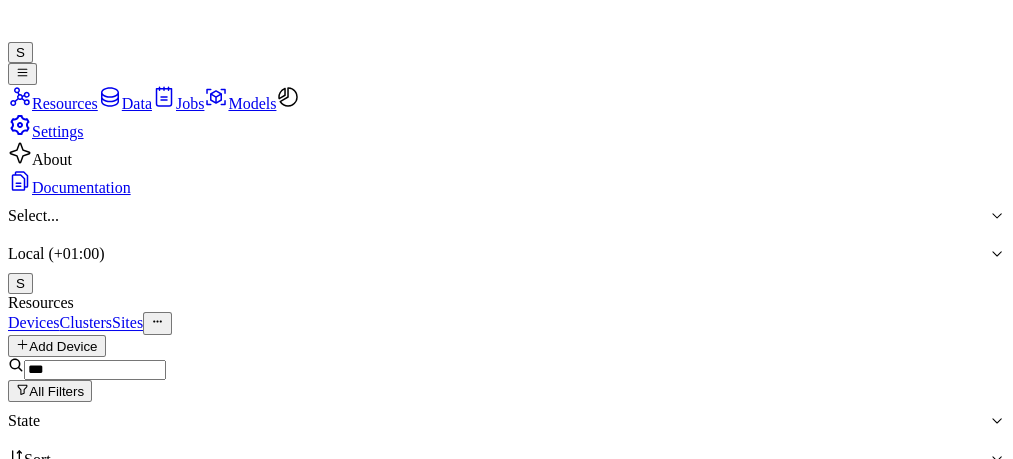 click at bounding box center [95, 370] 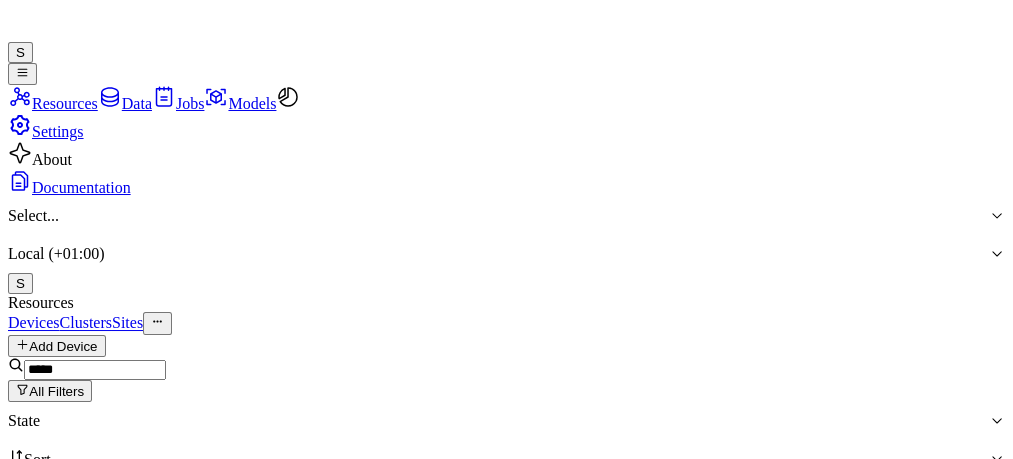 type on "*****" 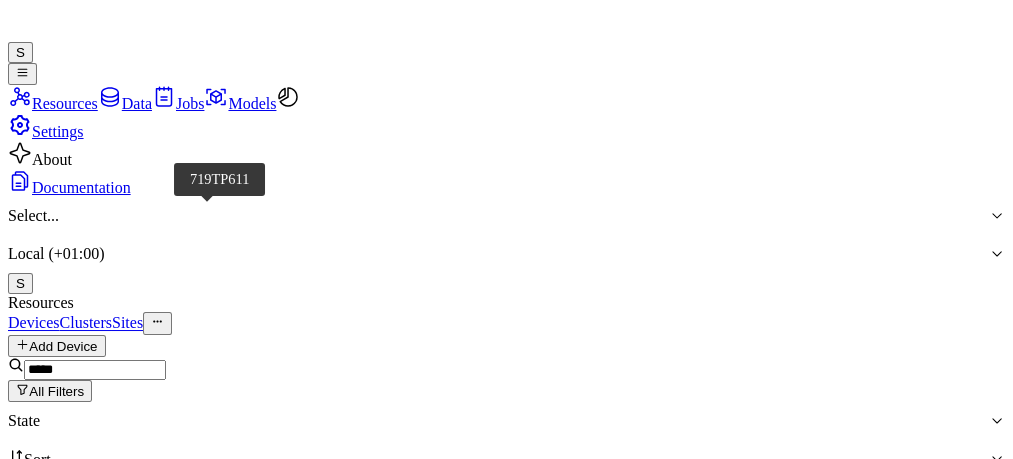 click on "719TP611" at bounding box center (110, 764) 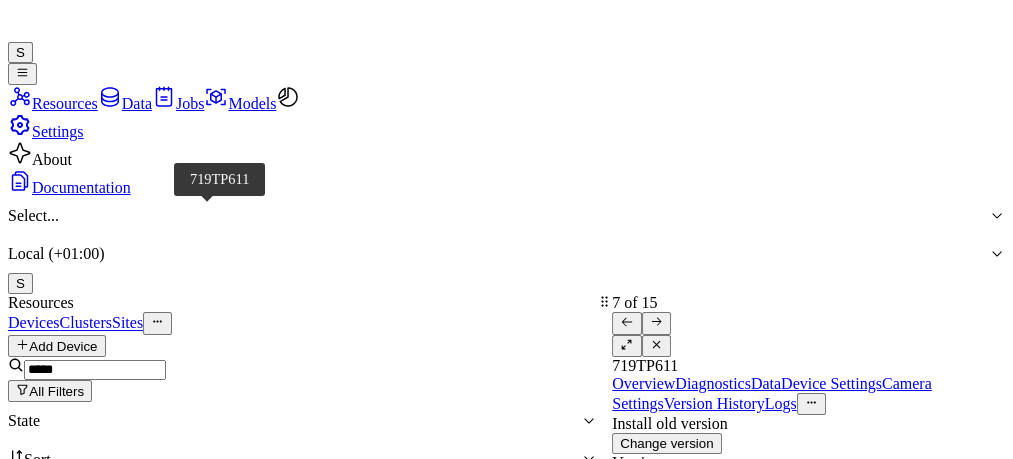 scroll, scrollTop: 0, scrollLeft: 0, axis: both 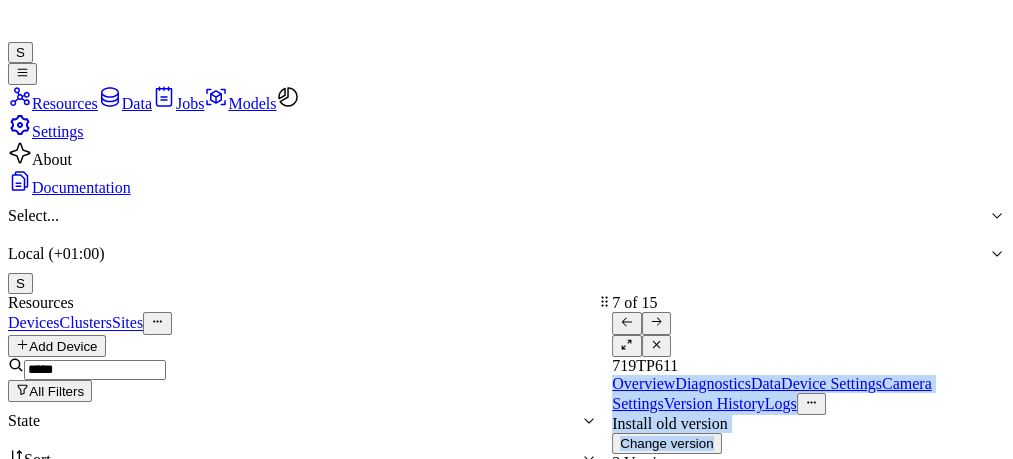 drag, startPoint x: 1006, startPoint y: 113, endPoint x: 1011, endPoint y: 177, distance: 64.195015 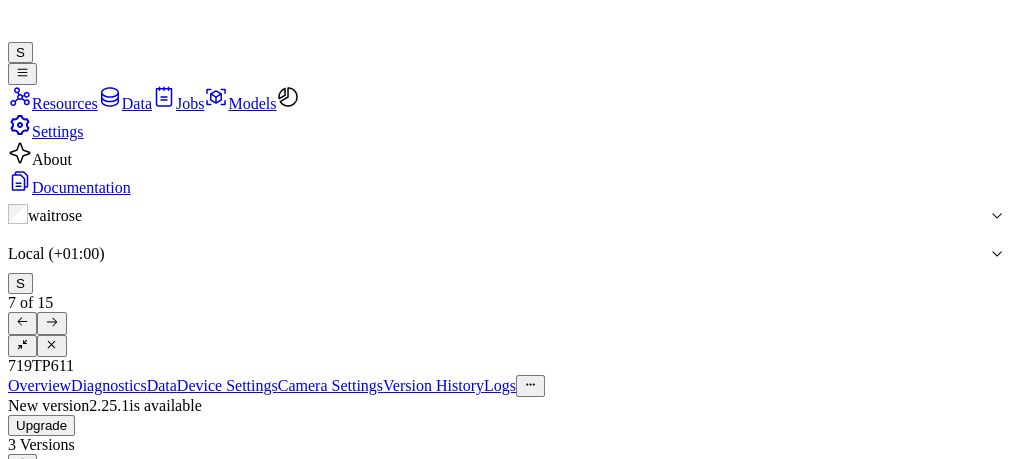 click on "New version  2.25.1  is available Upgrade" at bounding box center [506, 416] 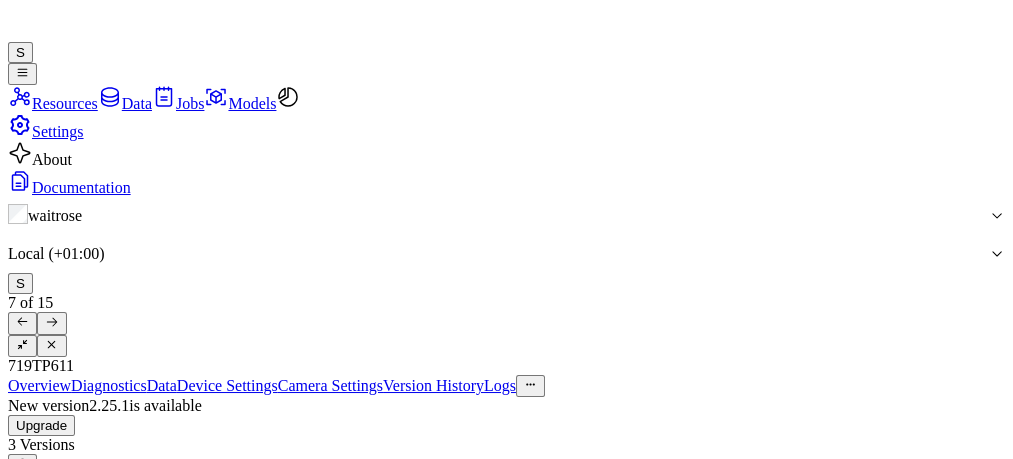 click on "2.21.0" at bounding box center (129, 703) 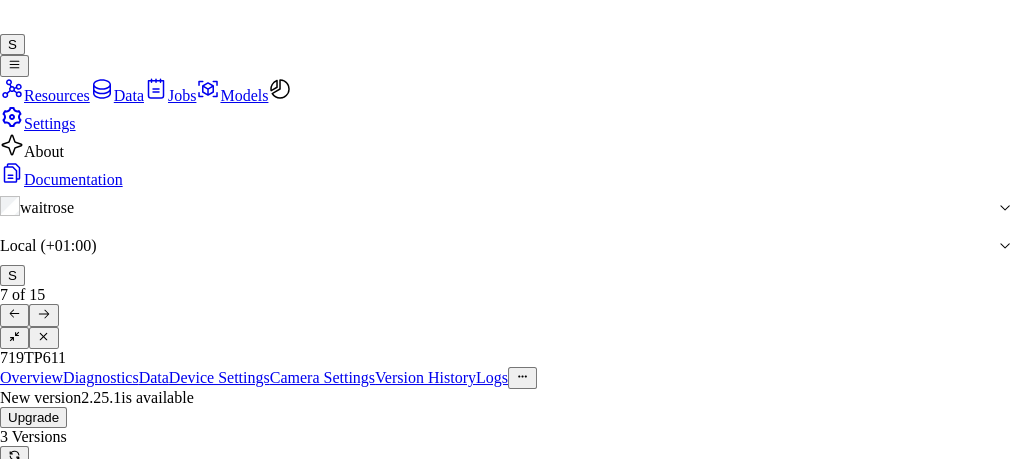 click on "Install" at bounding box center [25, 970] 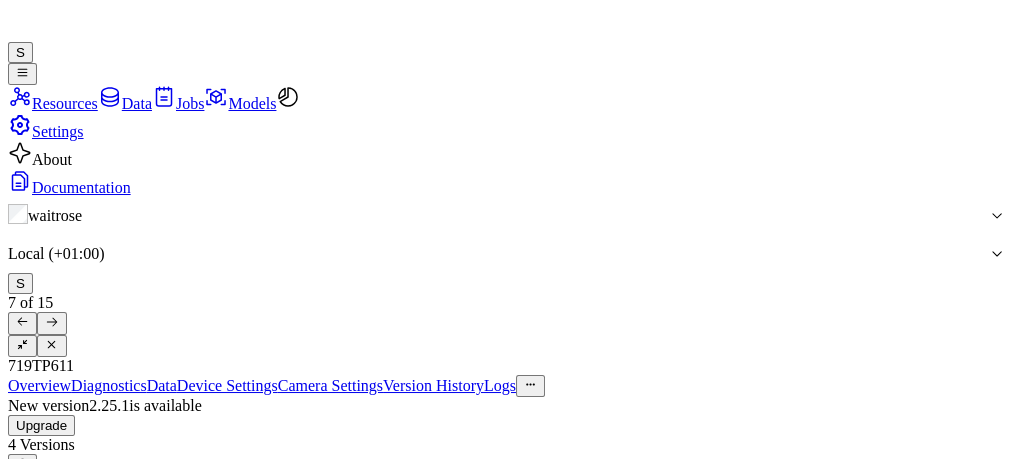 scroll, scrollTop: 88, scrollLeft: 0, axis: vertical 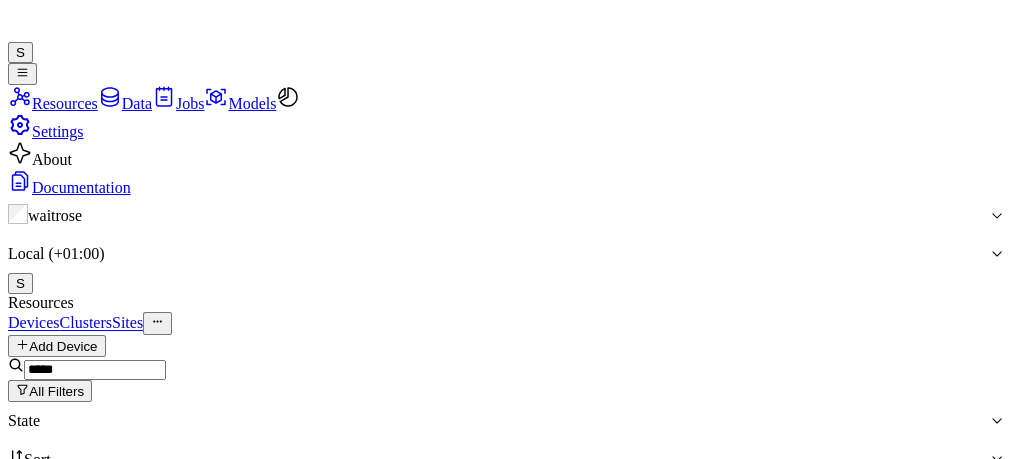 click at bounding box center (95, 370) 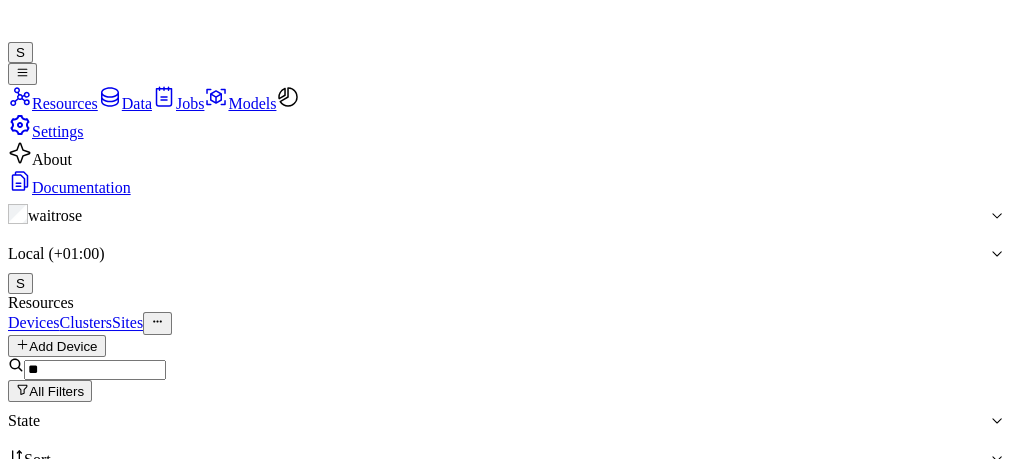 scroll, scrollTop: 38, scrollLeft: 0, axis: vertical 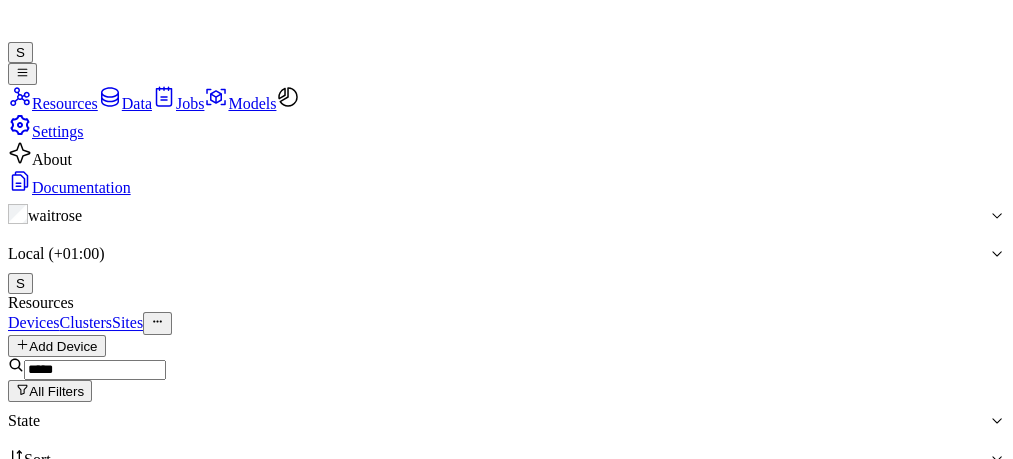 type on "*****" 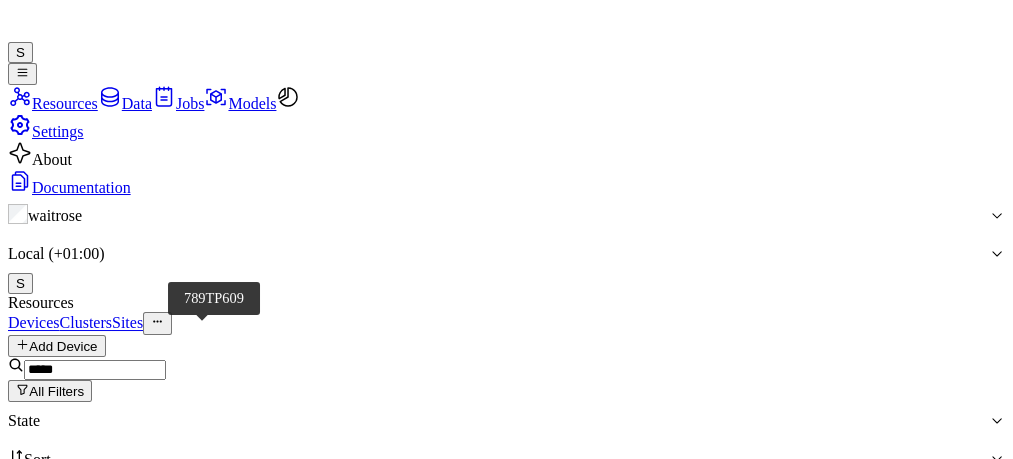click on "789TP609" at bounding box center [109, 764] 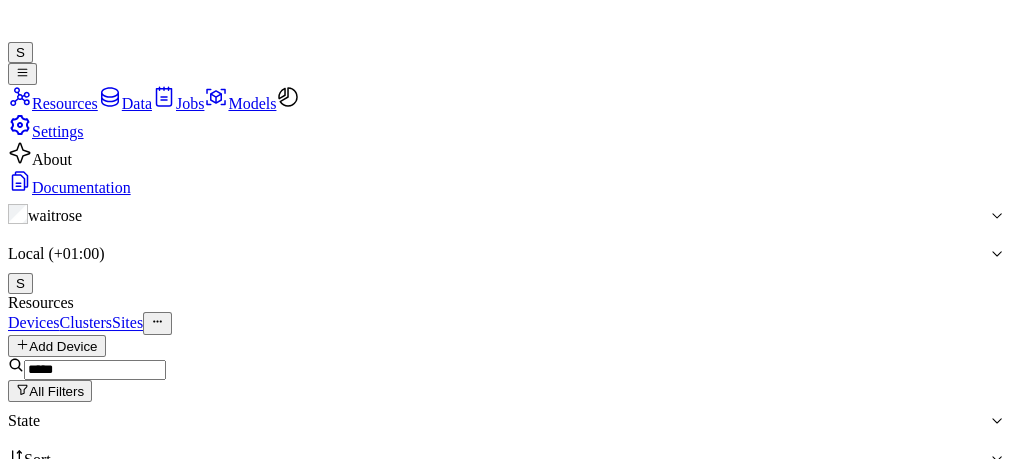 click at bounding box center [19, 769] 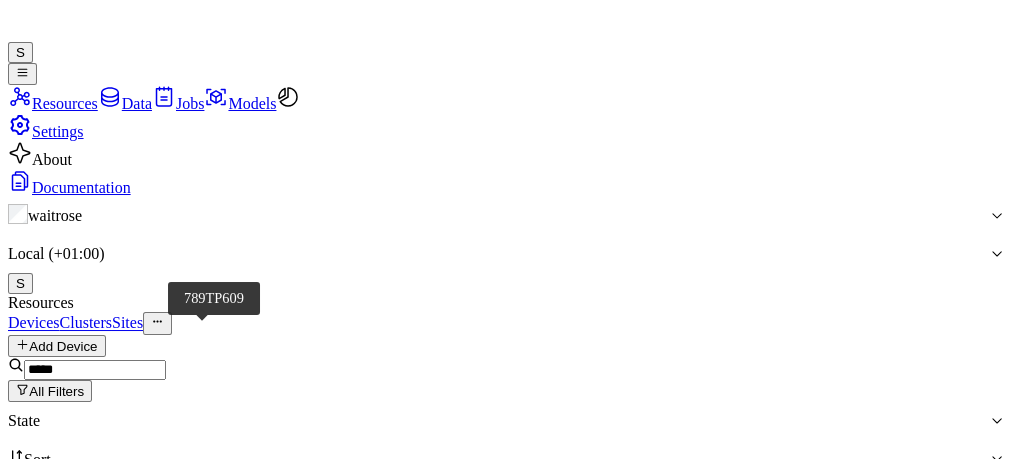 click on "789TP609" at bounding box center [109, 764] 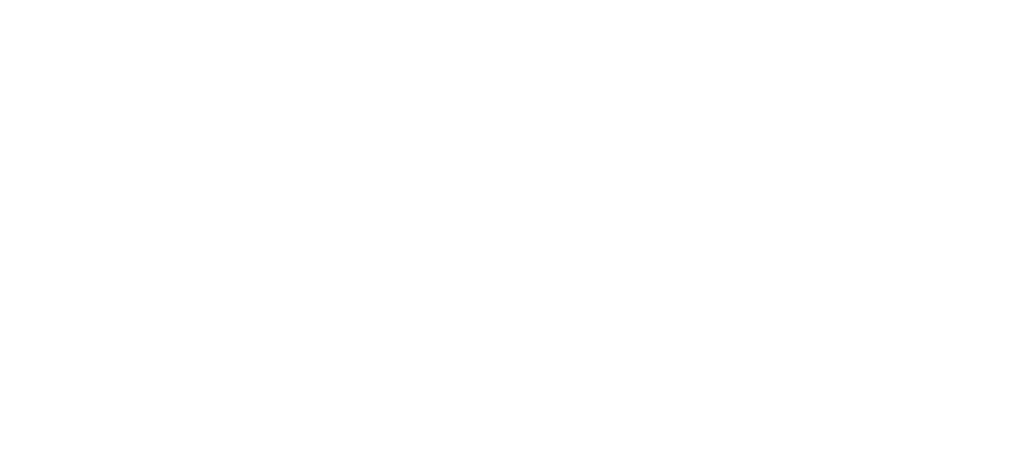 scroll, scrollTop: 0, scrollLeft: 0, axis: both 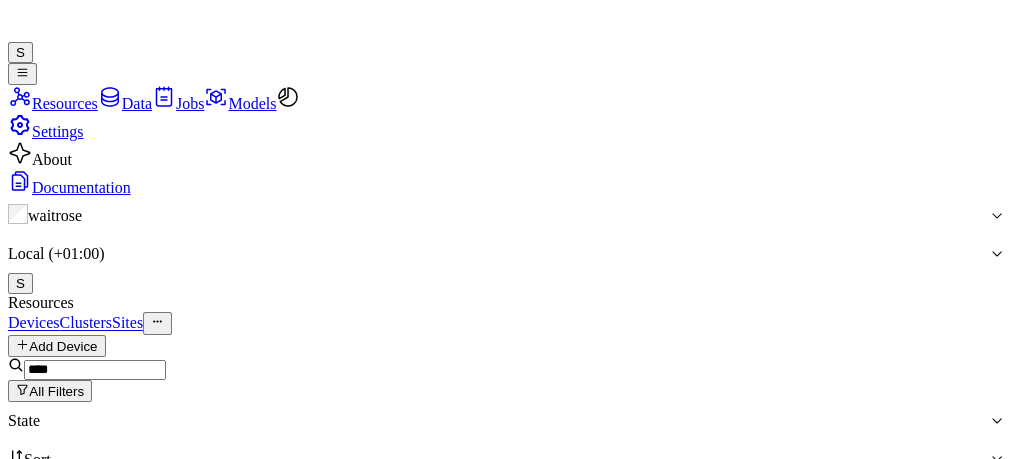 click on "Resources" at bounding box center [506, 303] 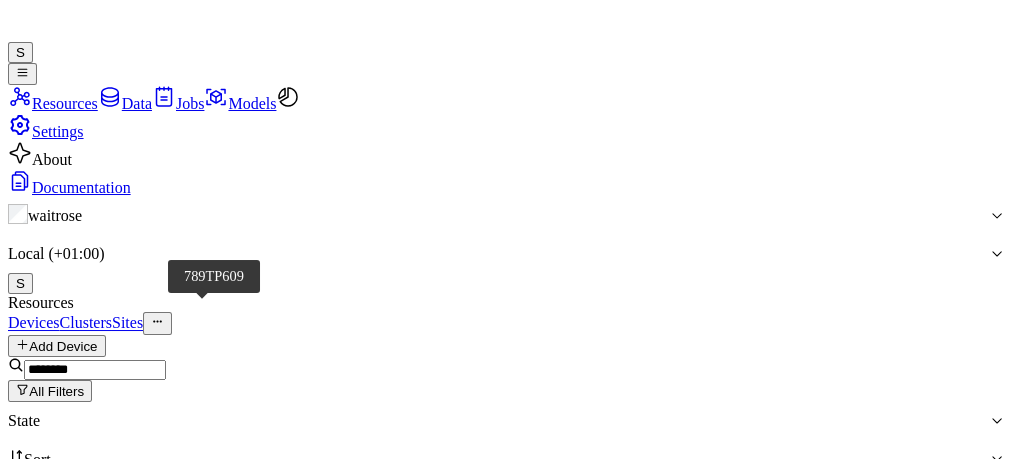 type on "********" 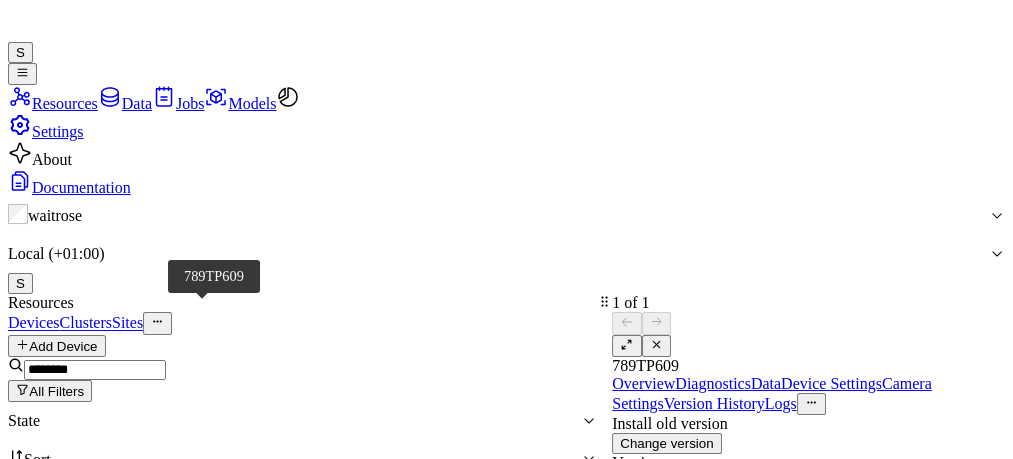 scroll, scrollTop: 9, scrollLeft: 0, axis: vertical 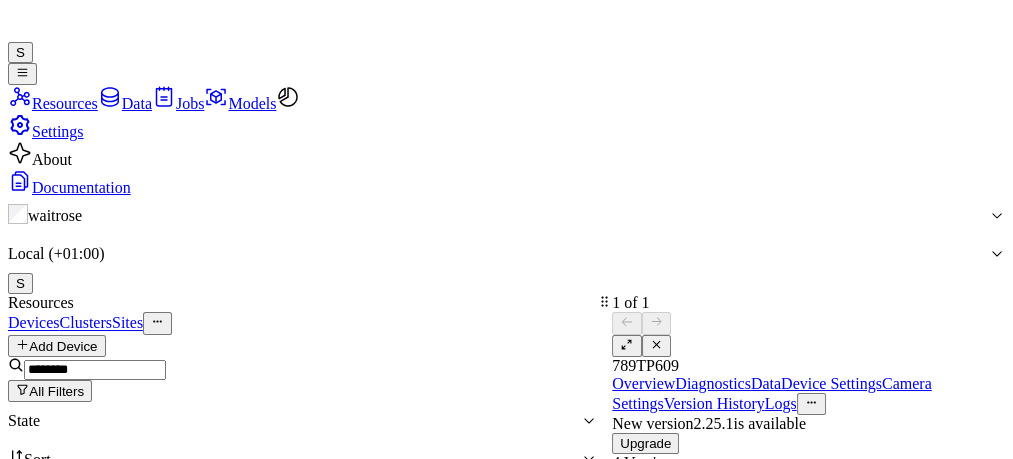 click at bounding box center (626, 344) 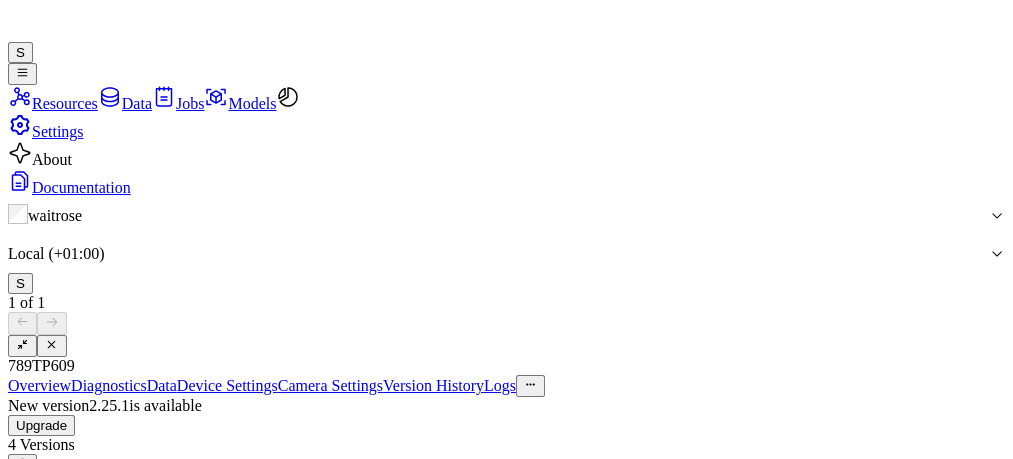 scroll, scrollTop: 88, scrollLeft: 0, axis: vertical 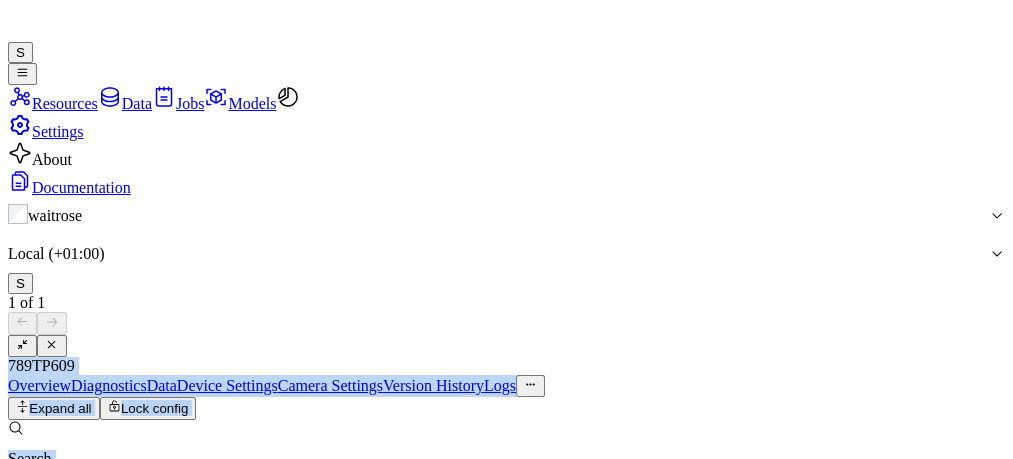 drag, startPoint x: 1008, startPoint y: 96, endPoint x: 992, endPoint y: 272, distance: 176.72577 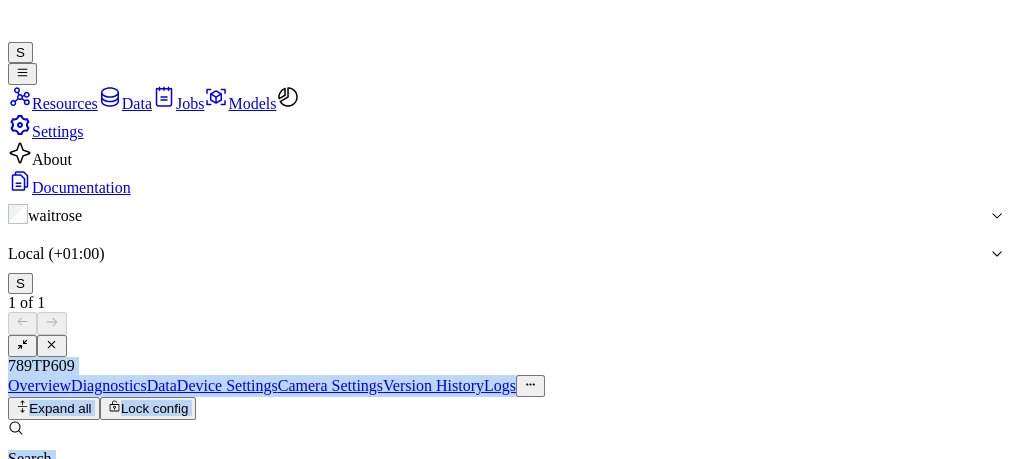 click on "789TP609" at bounding box center (506, 366) 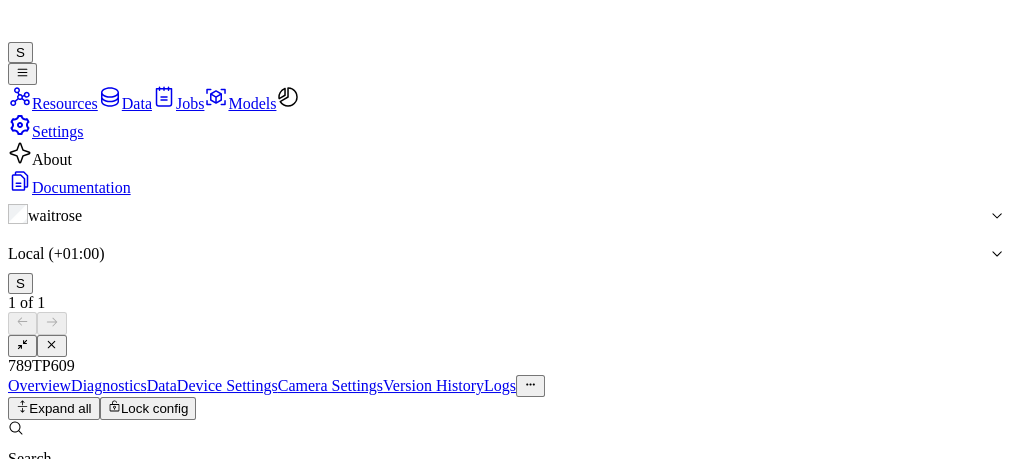 scroll, scrollTop: 781, scrollLeft: 0, axis: vertical 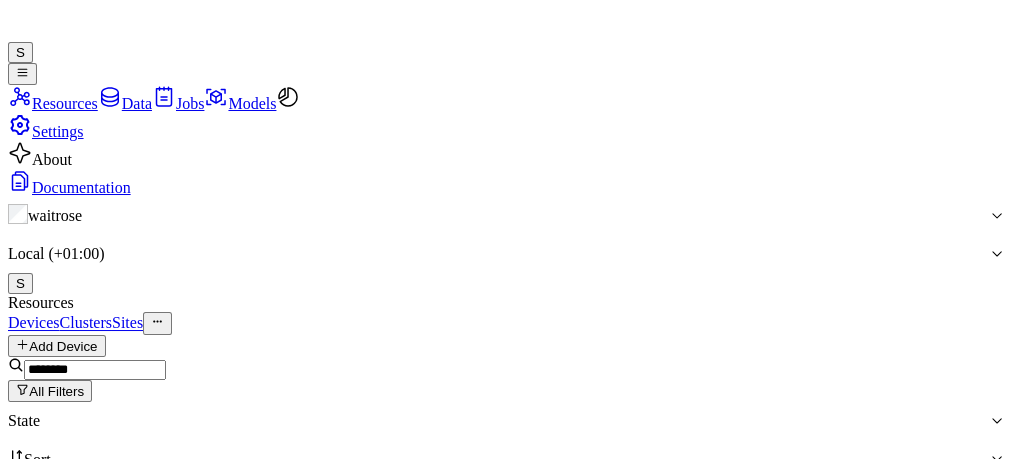 click at bounding box center [95, 370] 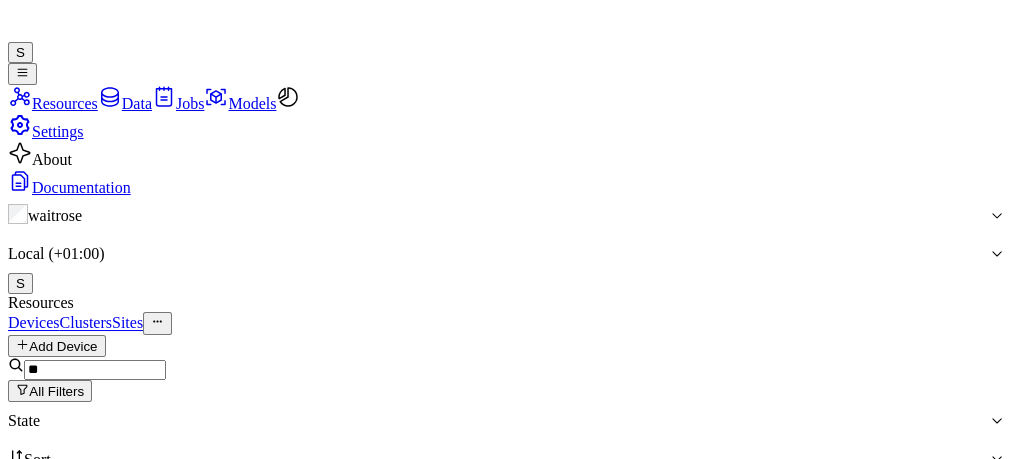 type on "*" 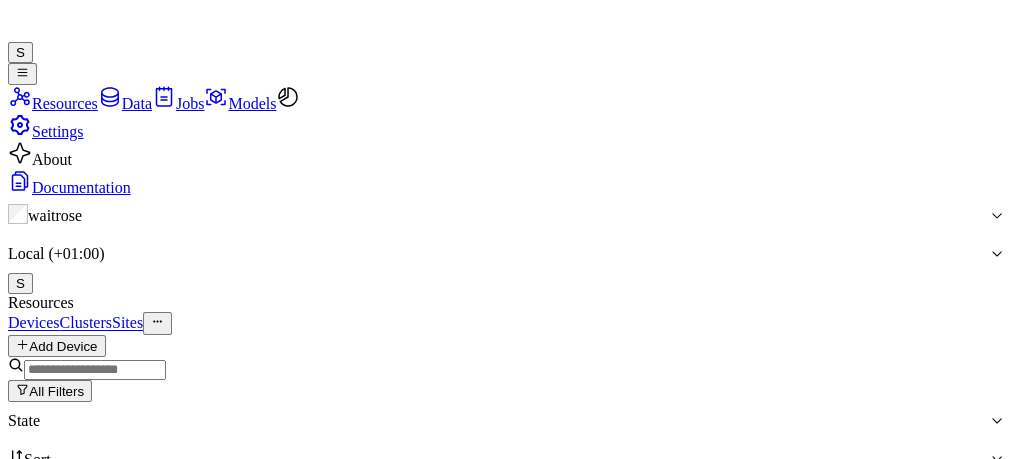 scroll, scrollTop: 7059, scrollLeft: 0, axis: vertical 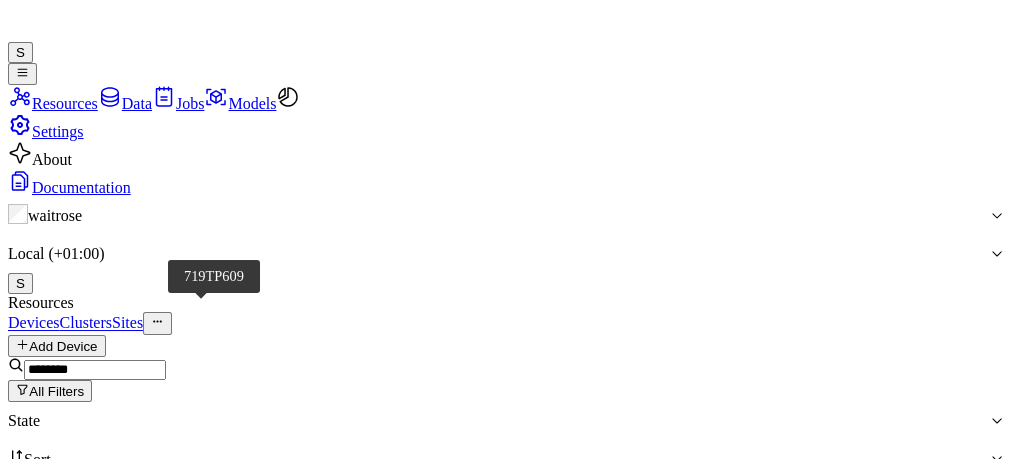 type on "********" 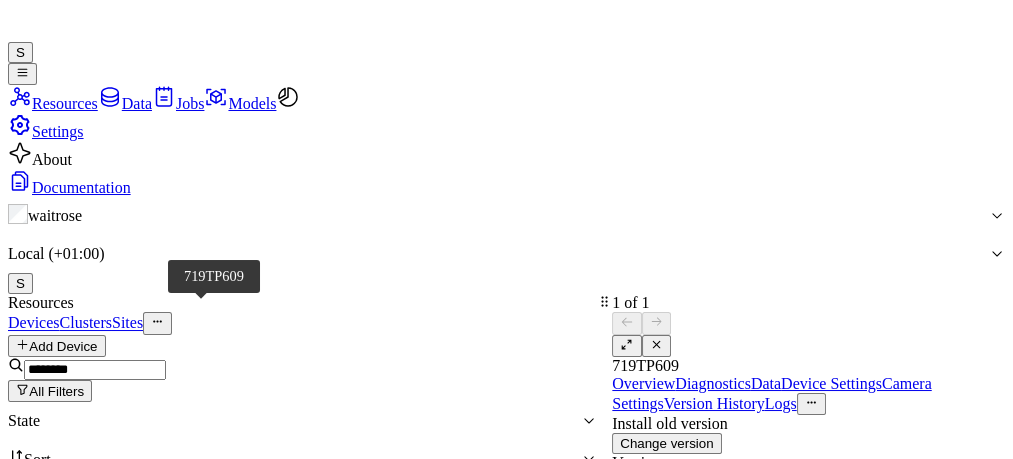 scroll, scrollTop: 52, scrollLeft: 0, axis: vertical 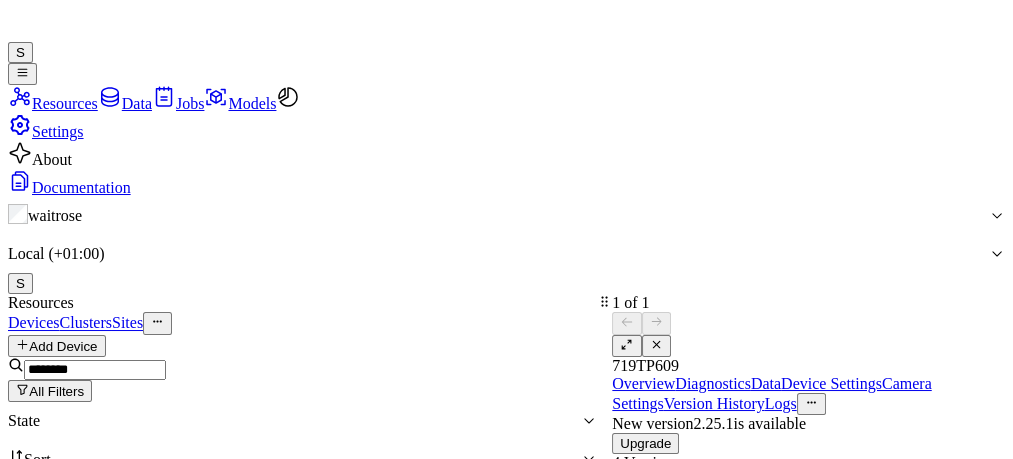 click at bounding box center (626, 344) 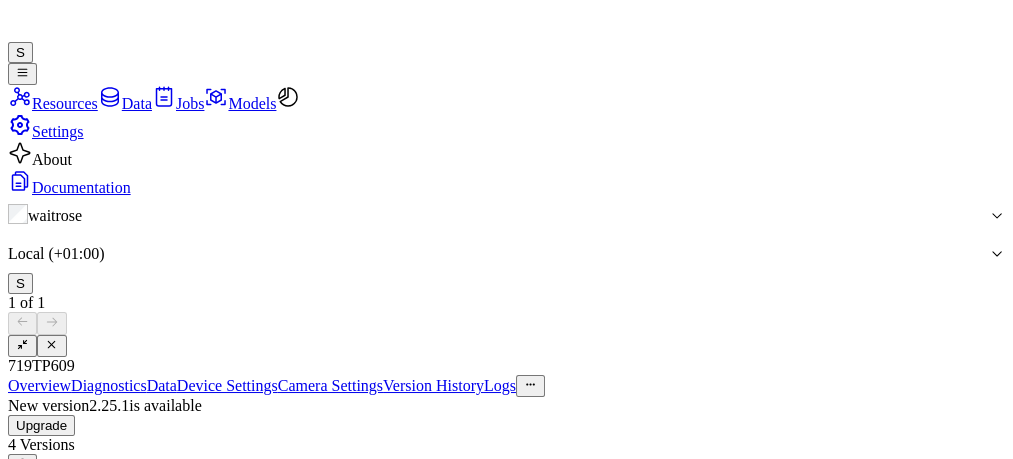 scroll, scrollTop: 88, scrollLeft: 0, axis: vertical 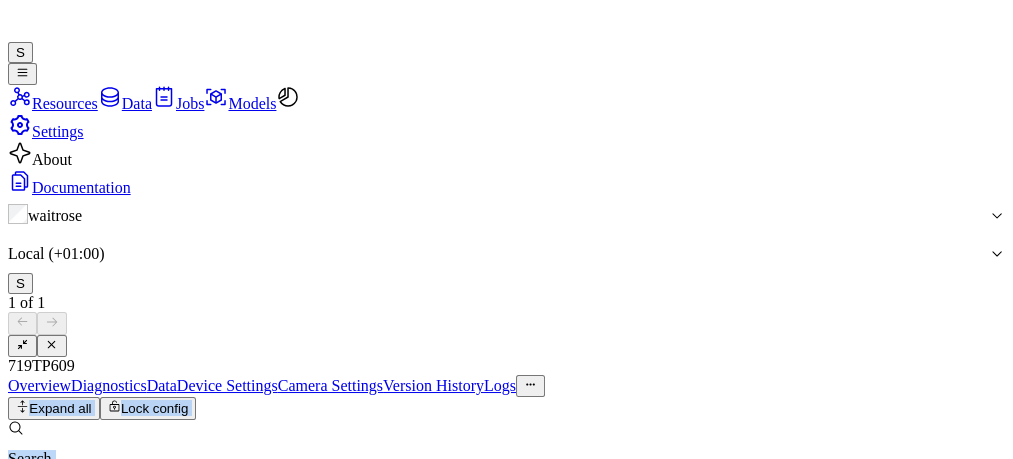 drag, startPoint x: 1010, startPoint y: 144, endPoint x: 1011, endPoint y: 252, distance: 108.00463 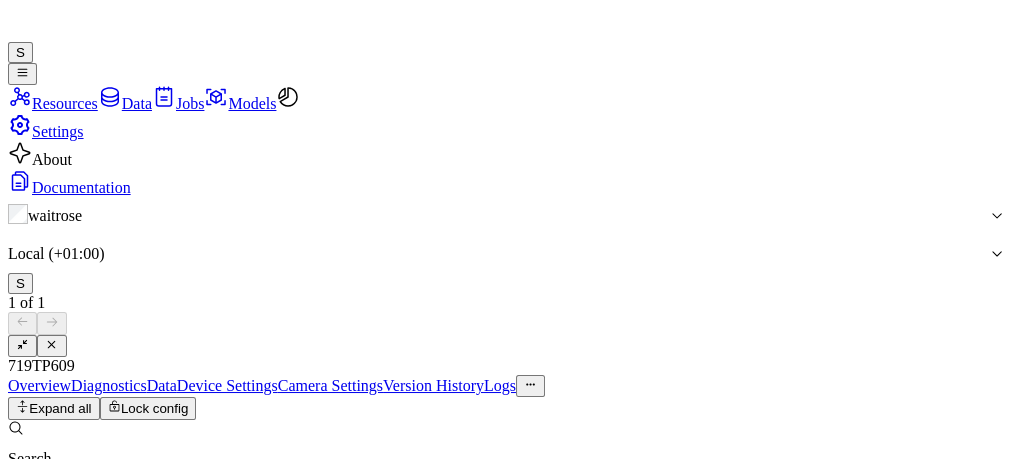 scroll, scrollTop: 781, scrollLeft: 0, axis: vertical 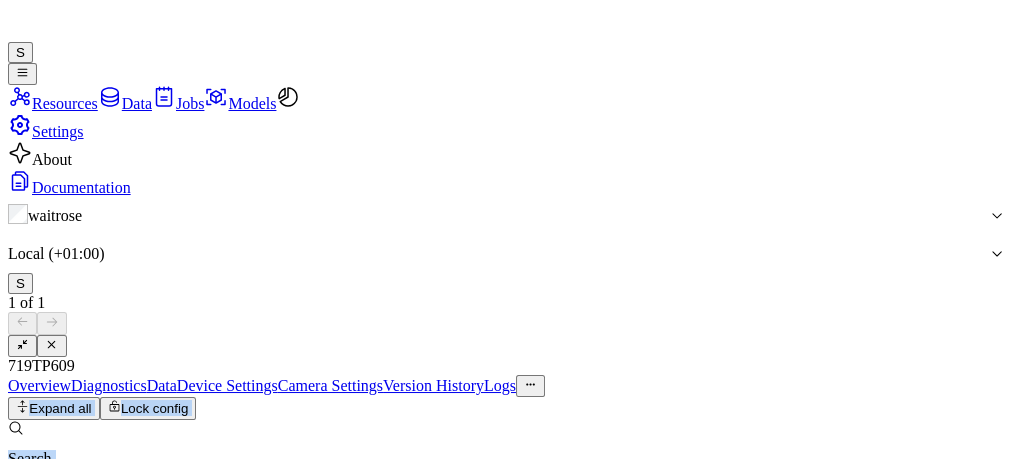 click at bounding box center (28, 1408) 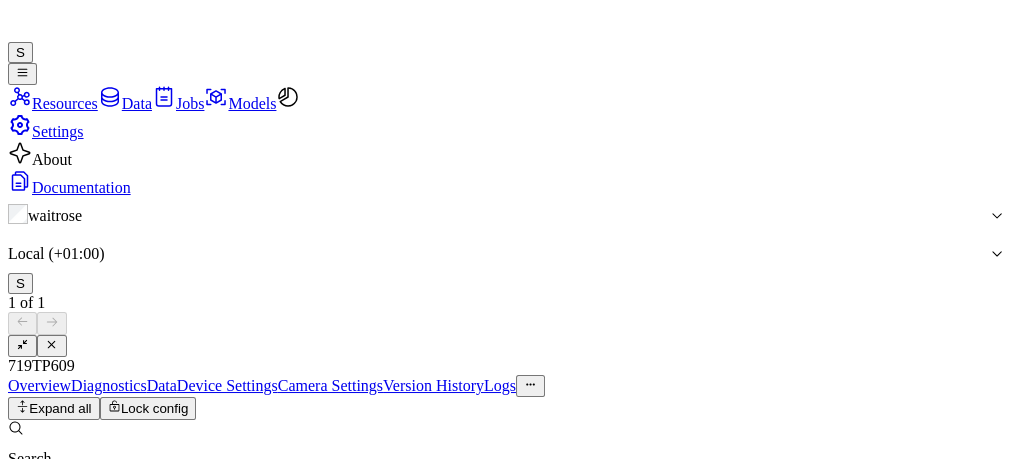 scroll, scrollTop: 1011, scrollLeft: 0, axis: vertical 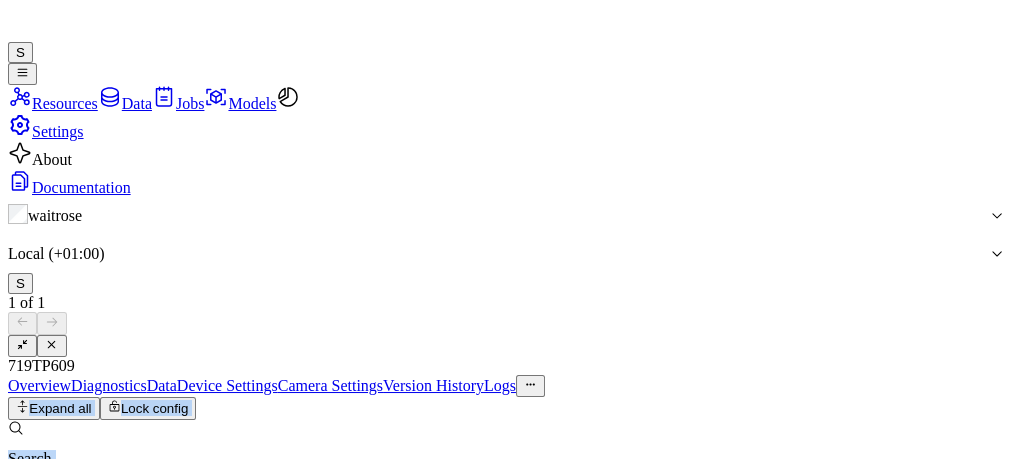 click on "Edit" at bounding box center [27, 488] 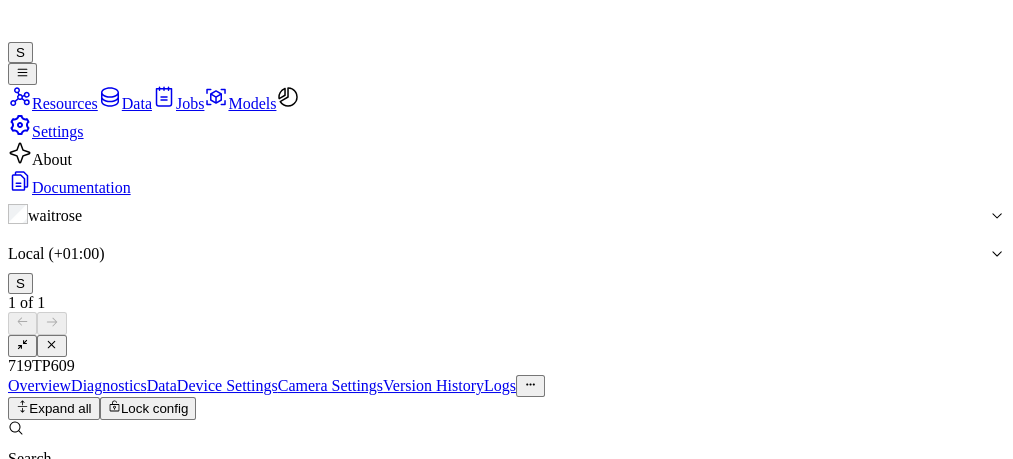click at bounding box center [96, 1548] 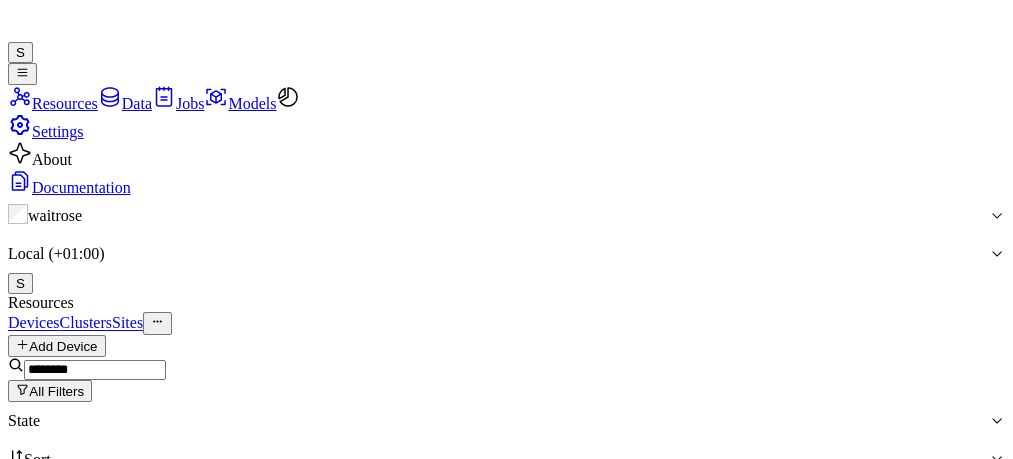 click at bounding box center (95, 370) 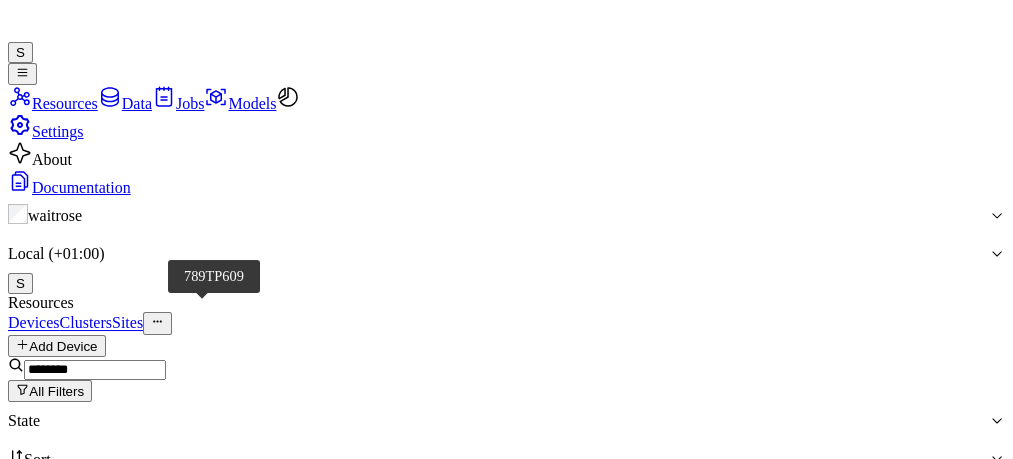 type on "********" 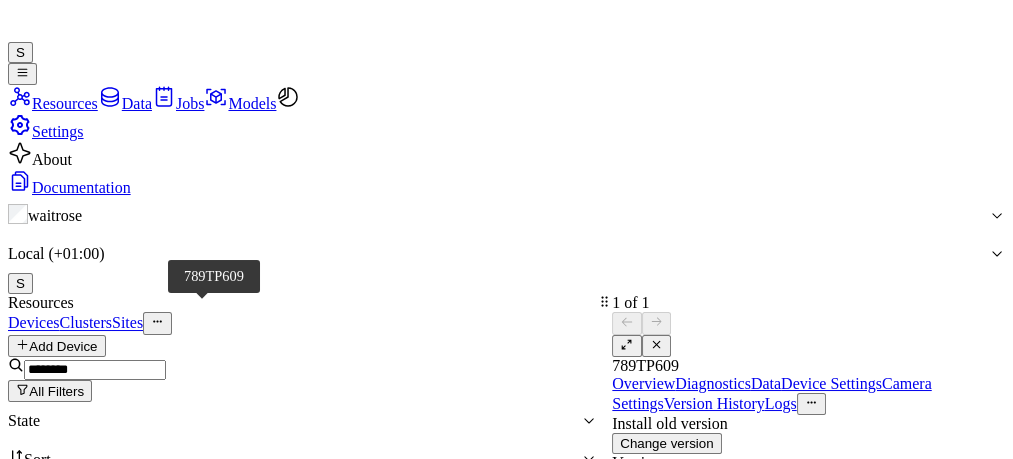 scroll, scrollTop: 0, scrollLeft: 0, axis: both 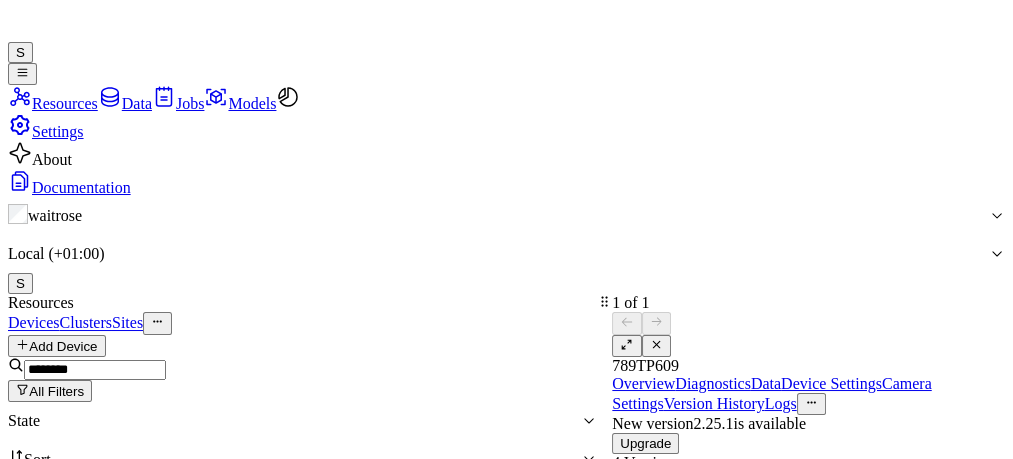 click at bounding box center [626, 344] 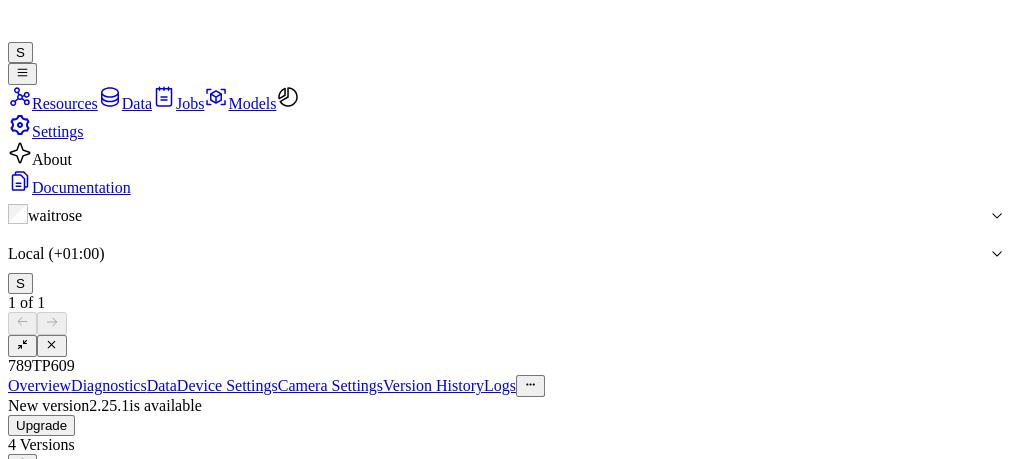 scroll, scrollTop: 0, scrollLeft: 0, axis: both 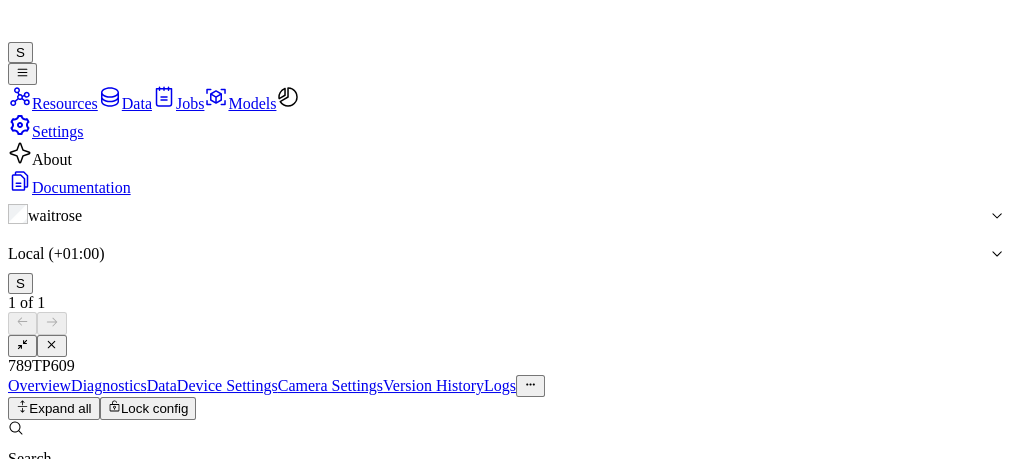 drag, startPoint x: 996, startPoint y: 251, endPoint x: 990, endPoint y: 450, distance: 199.09044 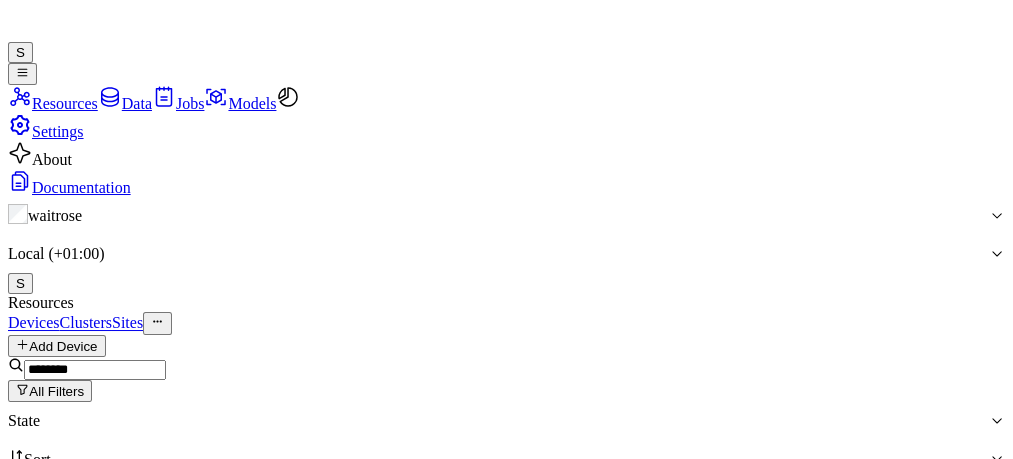scroll, scrollTop: 0, scrollLeft: 0, axis: both 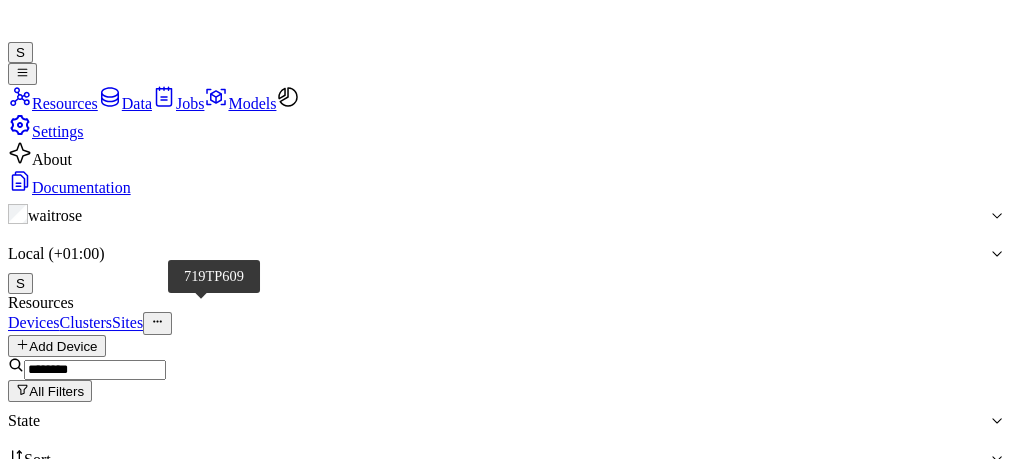 type on "********" 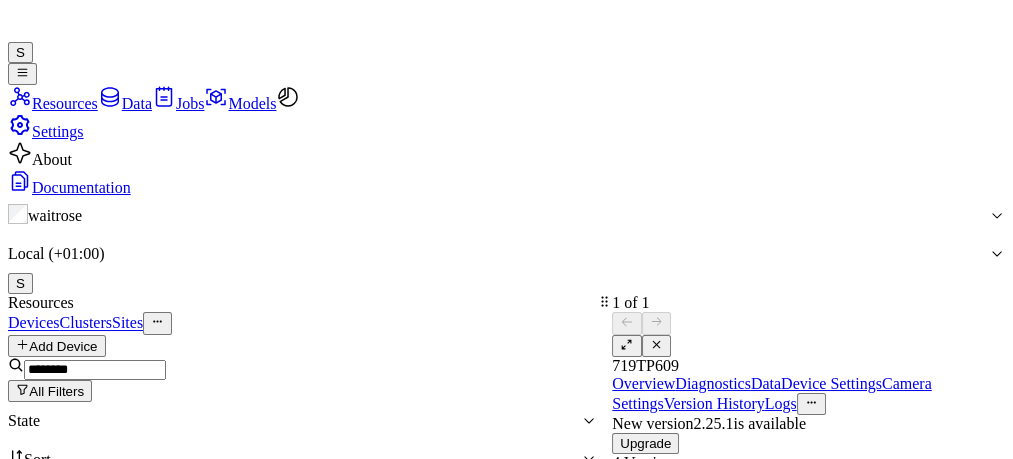 scroll, scrollTop: 121, scrollLeft: 0, axis: vertical 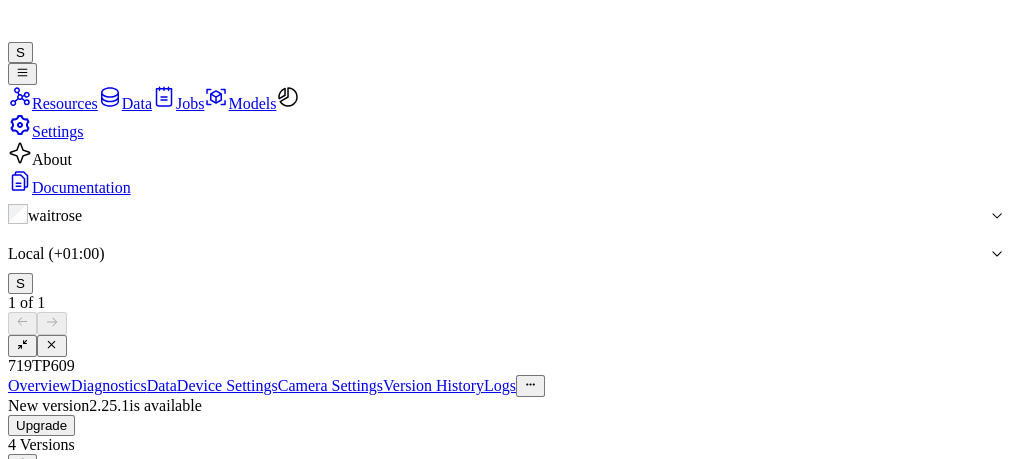 click on "Device Settings" at bounding box center (227, 385) 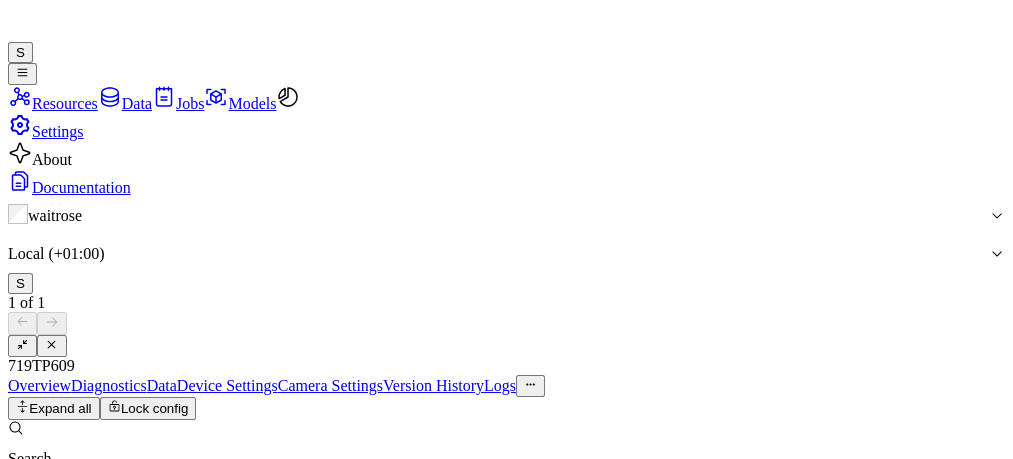 drag, startPoint x: 1007, startPoint y: 172, endPoint x: 1007, endPoint y: 365, distance: 193 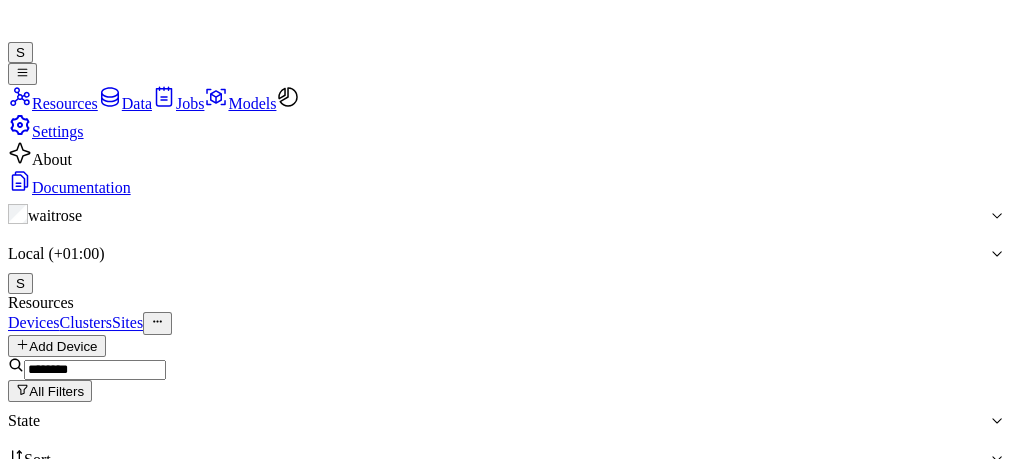 scroll, scrollTop: 0, scrollLeft: 0, axis: both 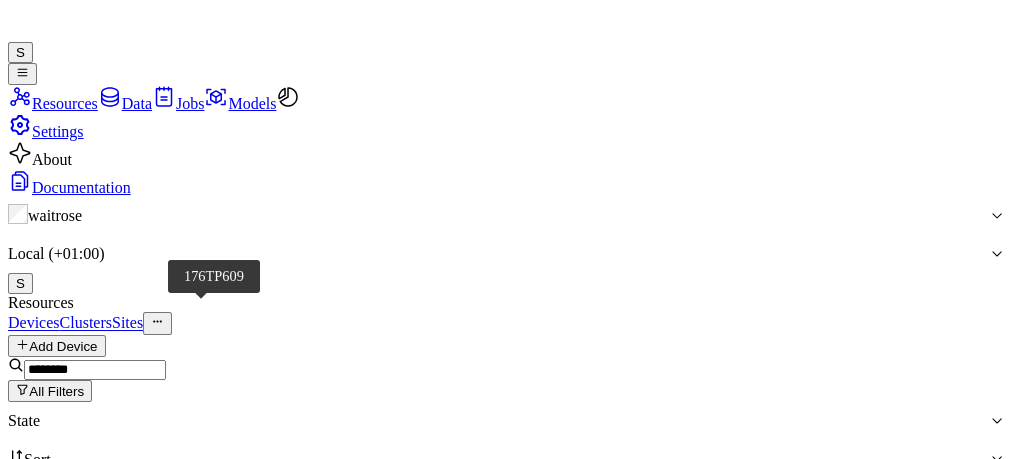 type on "********" 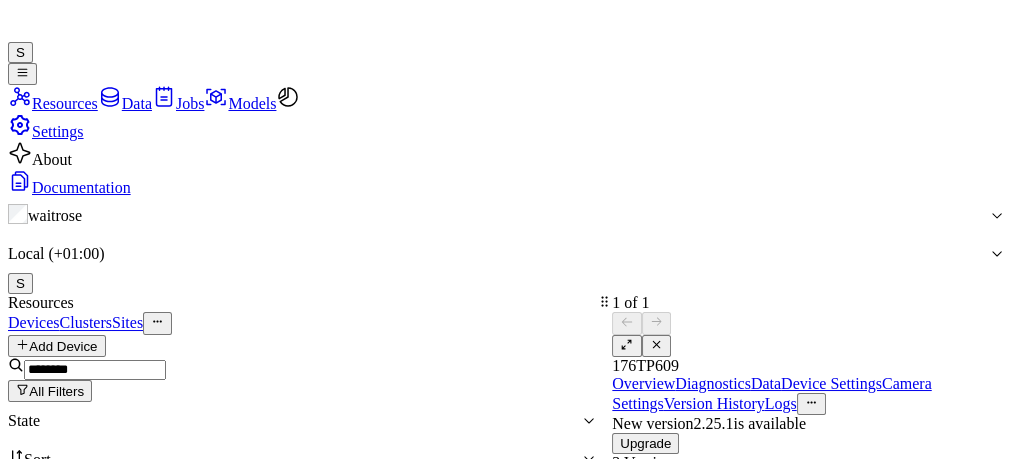 scroll, scrollTop: 81, scrollLeft: 0, axis: vertical 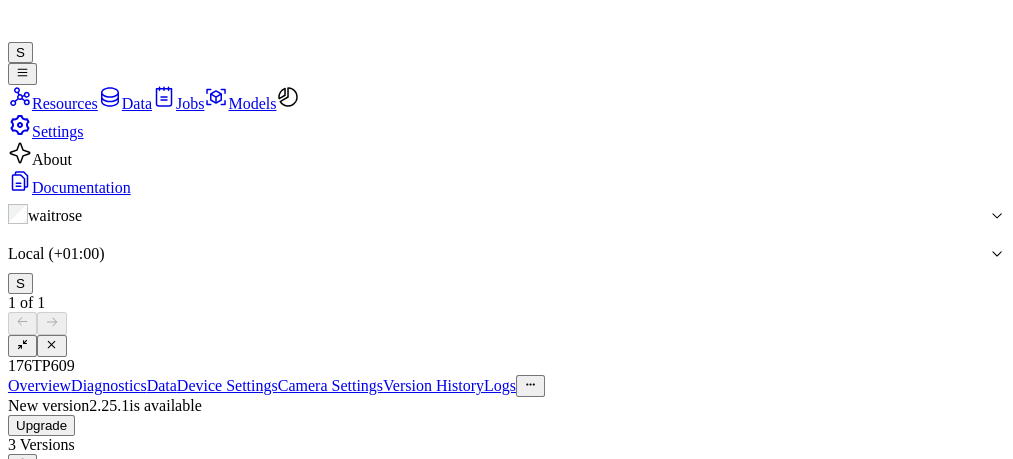 click on "Device Settings" at bounding box center [227, 385] 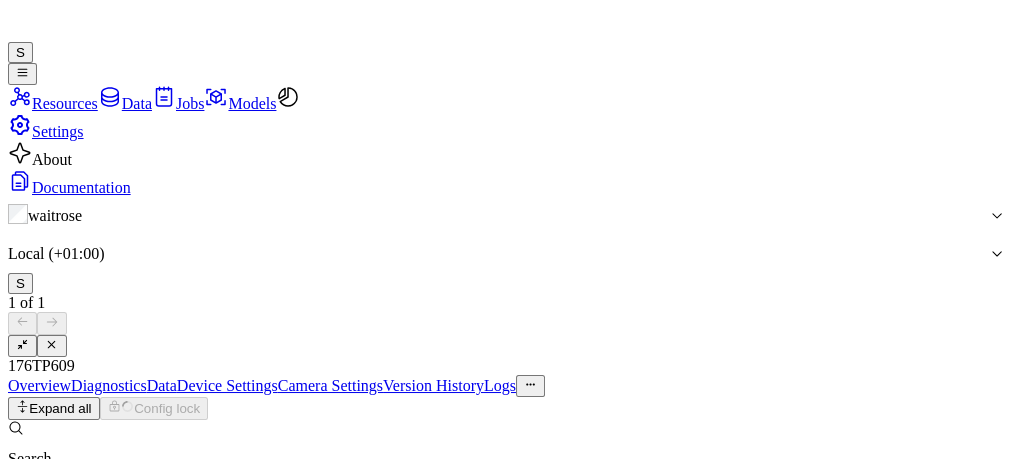 scroll, scrollTop: 0, scrollLeft: 0, axis: both 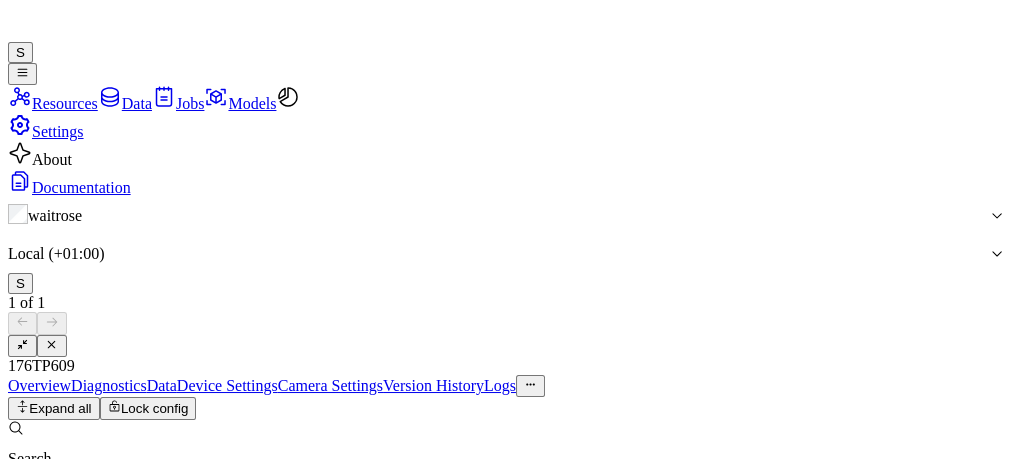 drag, startPoint x: 994, startPoint y: 240, endPoint x: 998, endPoint y: 451, distance: 211.03792 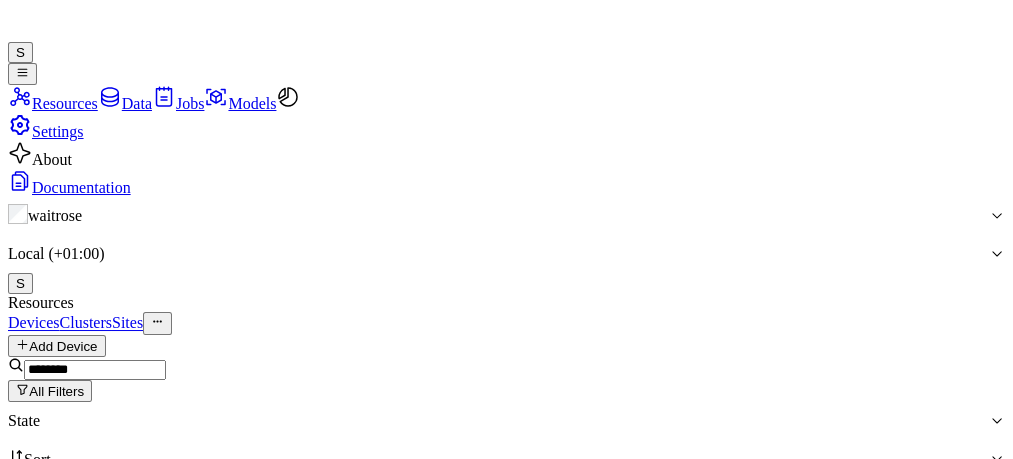 scroll, scrollTop: 0, scrollLeft: 0, axis: both 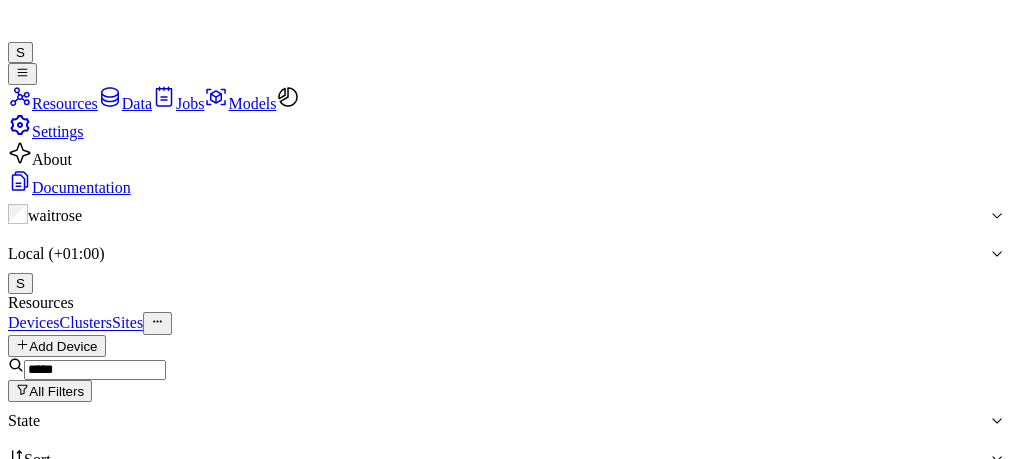 click at bounding box center (95, 370) 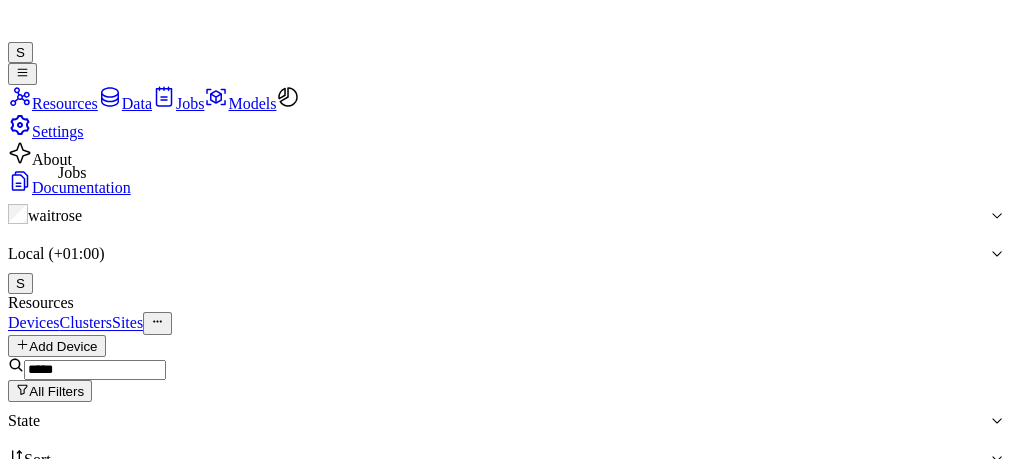 click at bounding box center [164, 97] 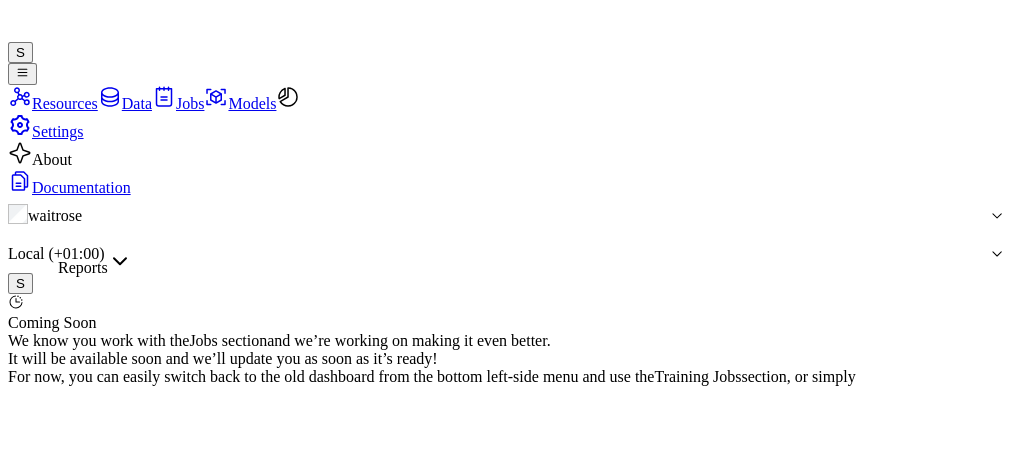 click at bounding box center [120, 261] 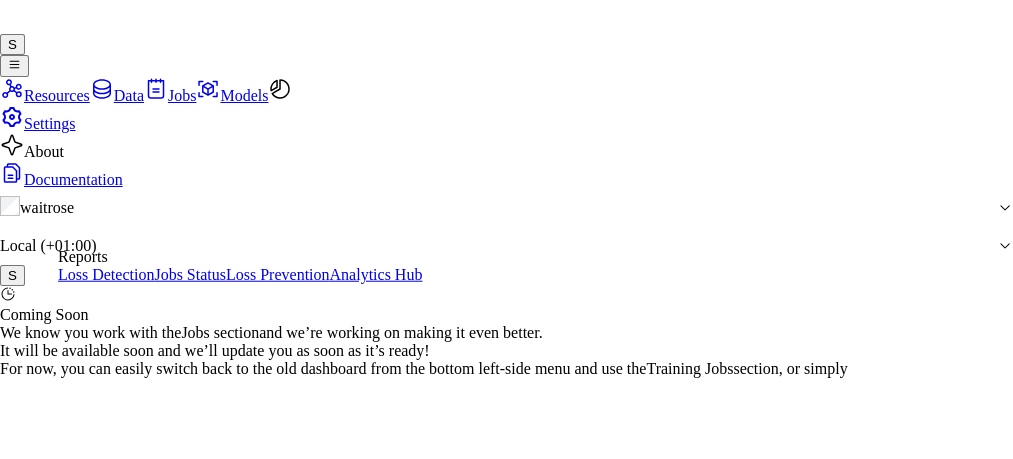 click on "Jobs Status" at bounding box center (190, 274) 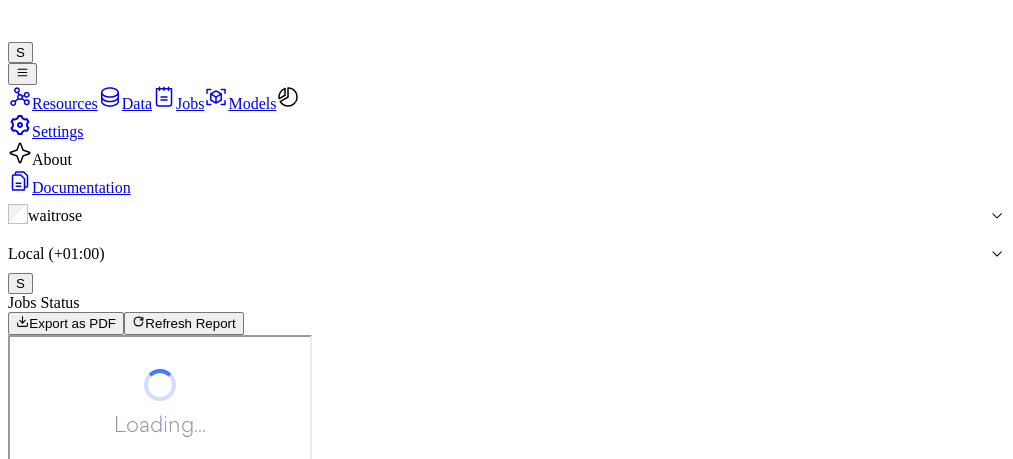 scroll, scrollTop: 0, scrollLeft: 0, axis: both 